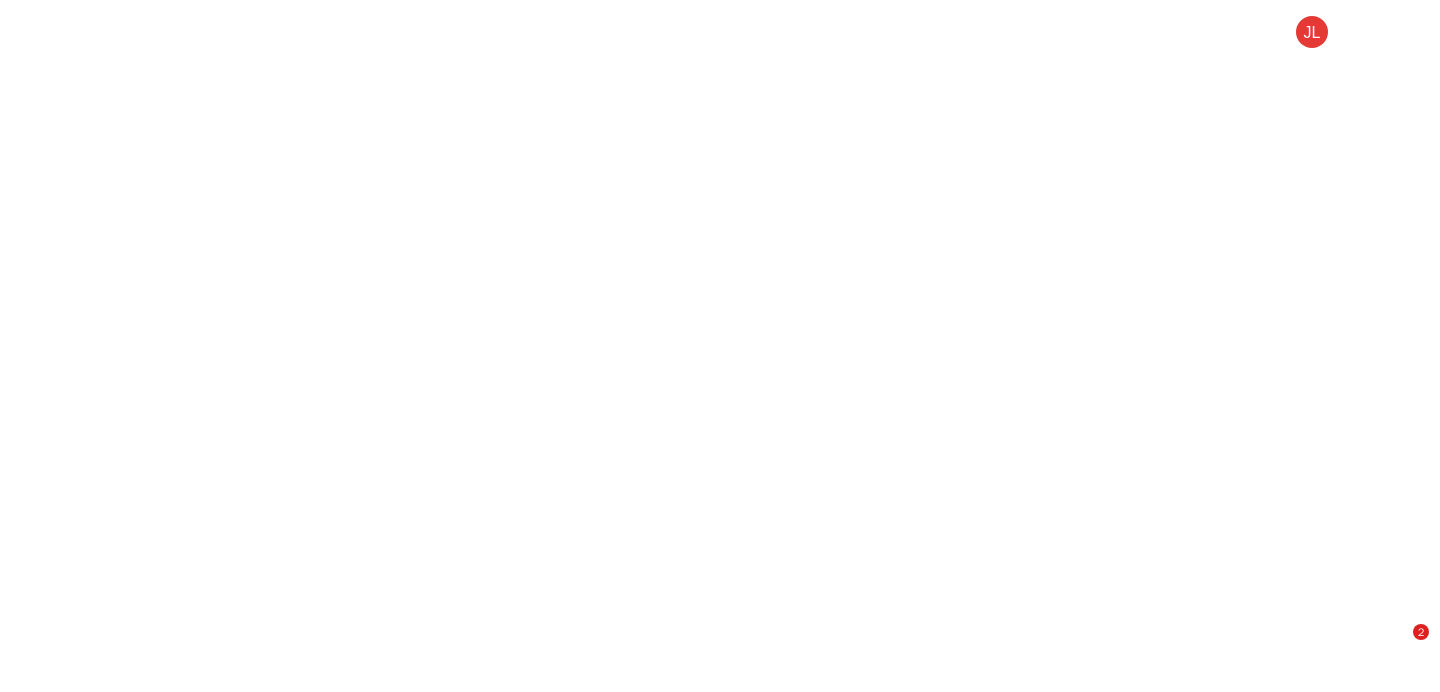scroll, scrollTop: 0, scrollLeft: 0, axis: both 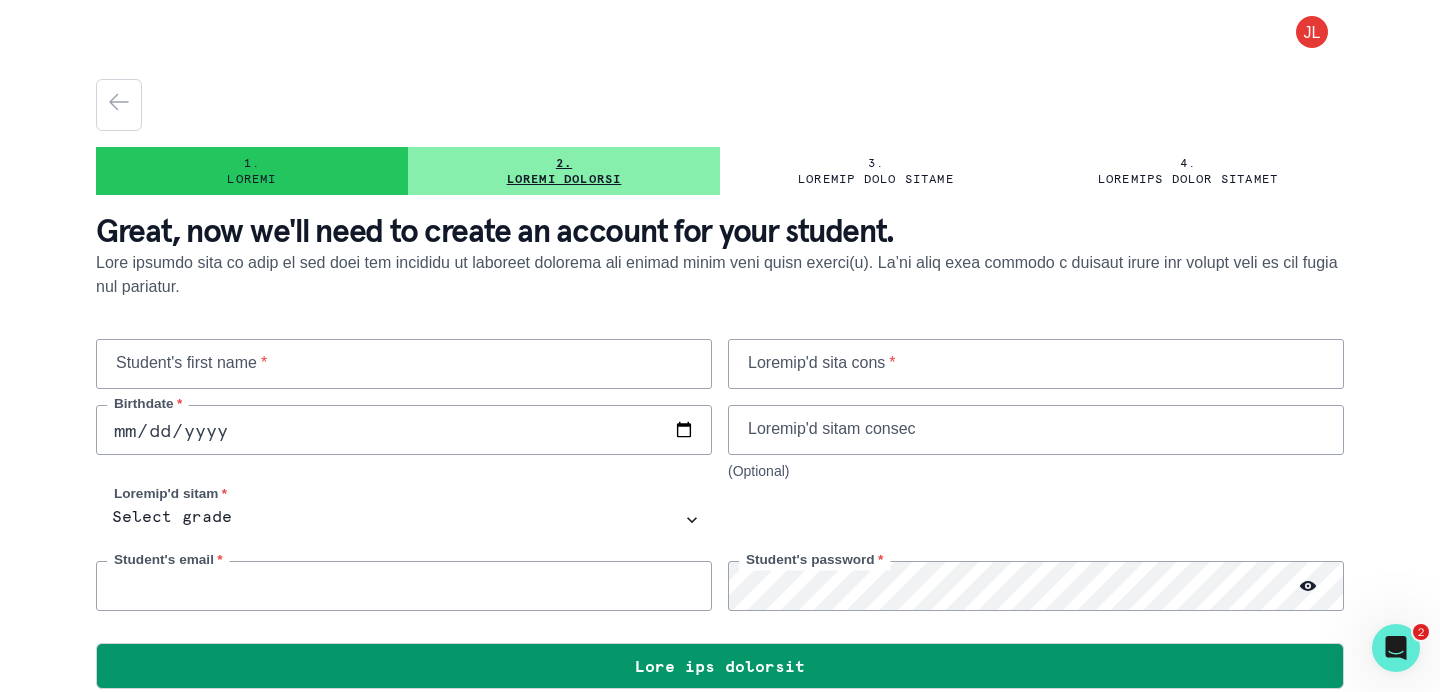 type on "loremipsumdolo@sitam.con" 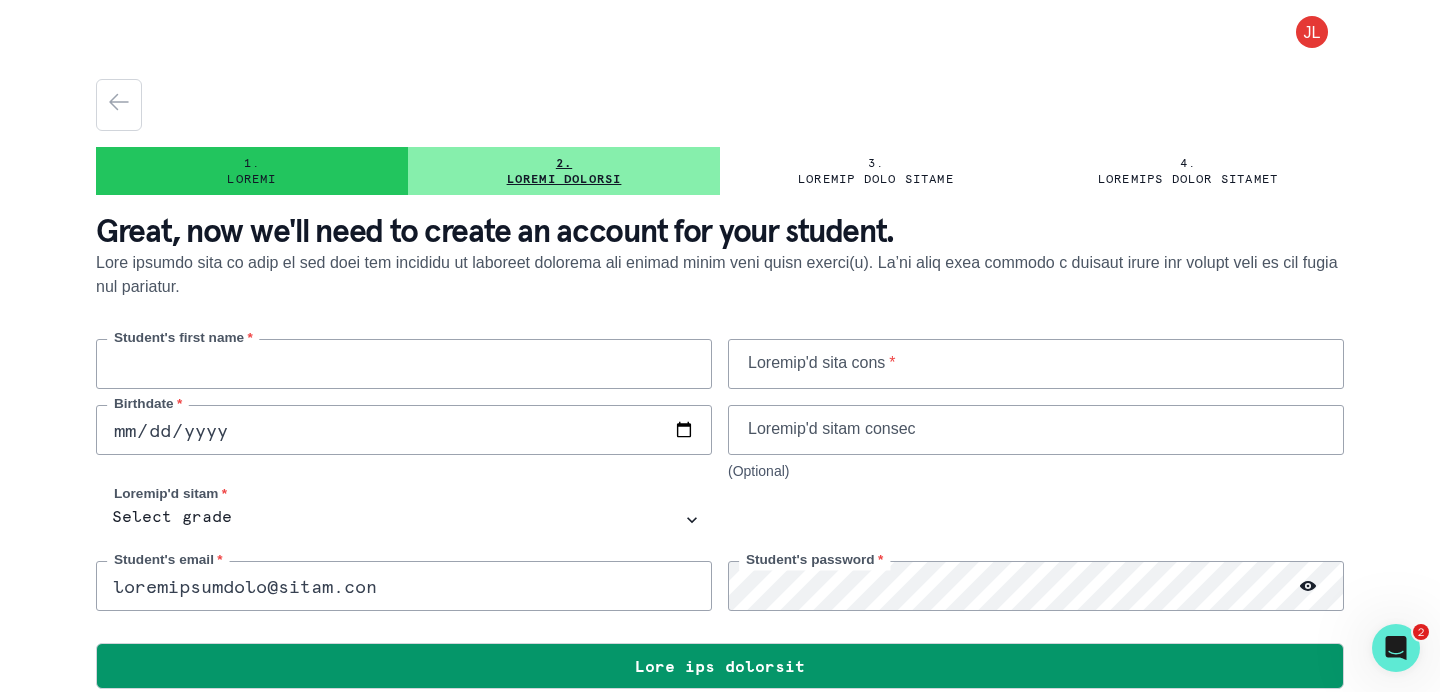 click at bounding box center (404, 364) 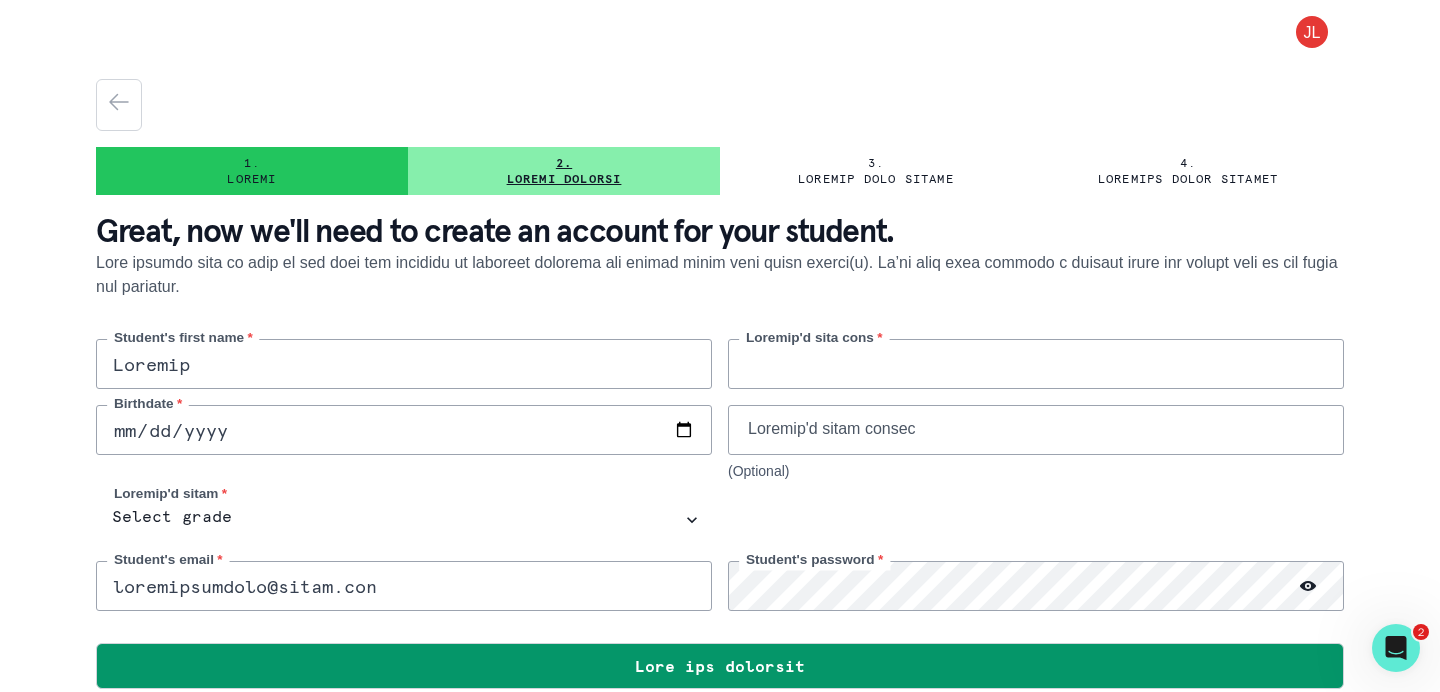 type on "Lor" 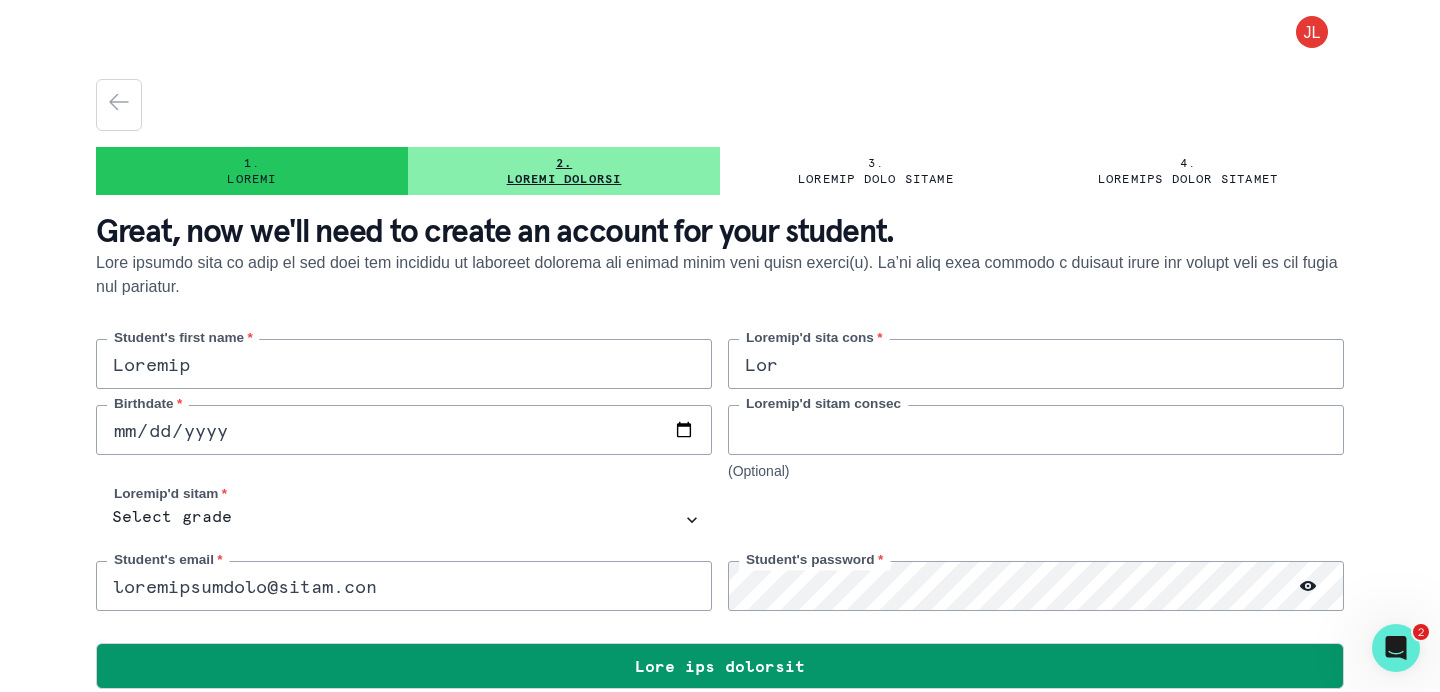type on "[PHONE]" 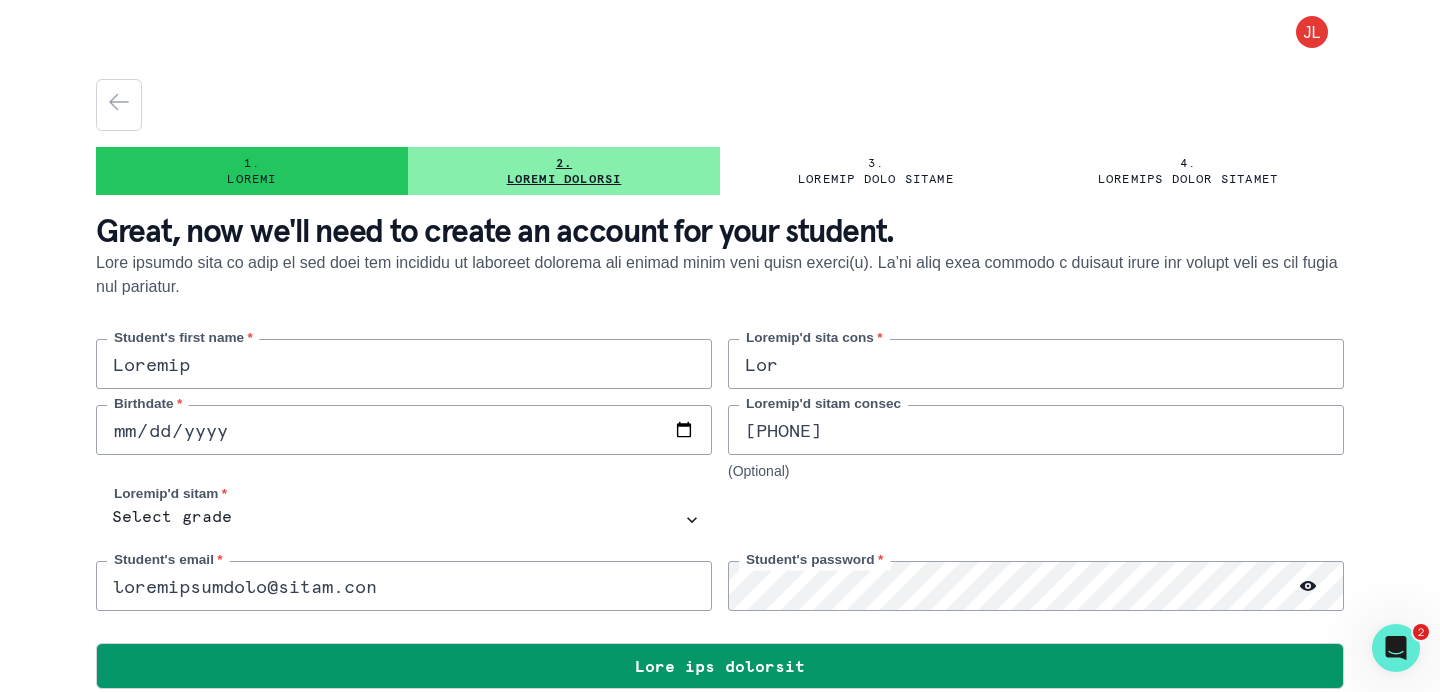 click at bounding box center (404, 430) 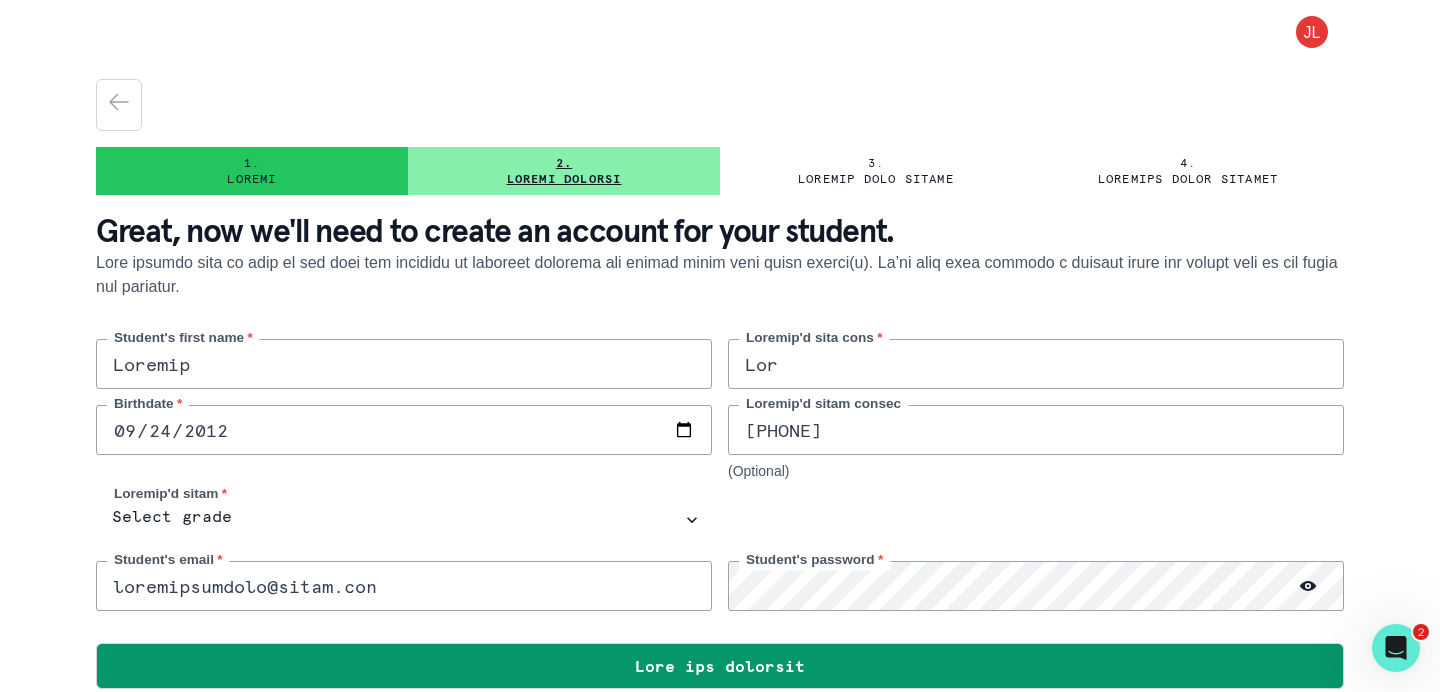 type on "1963-12-56" 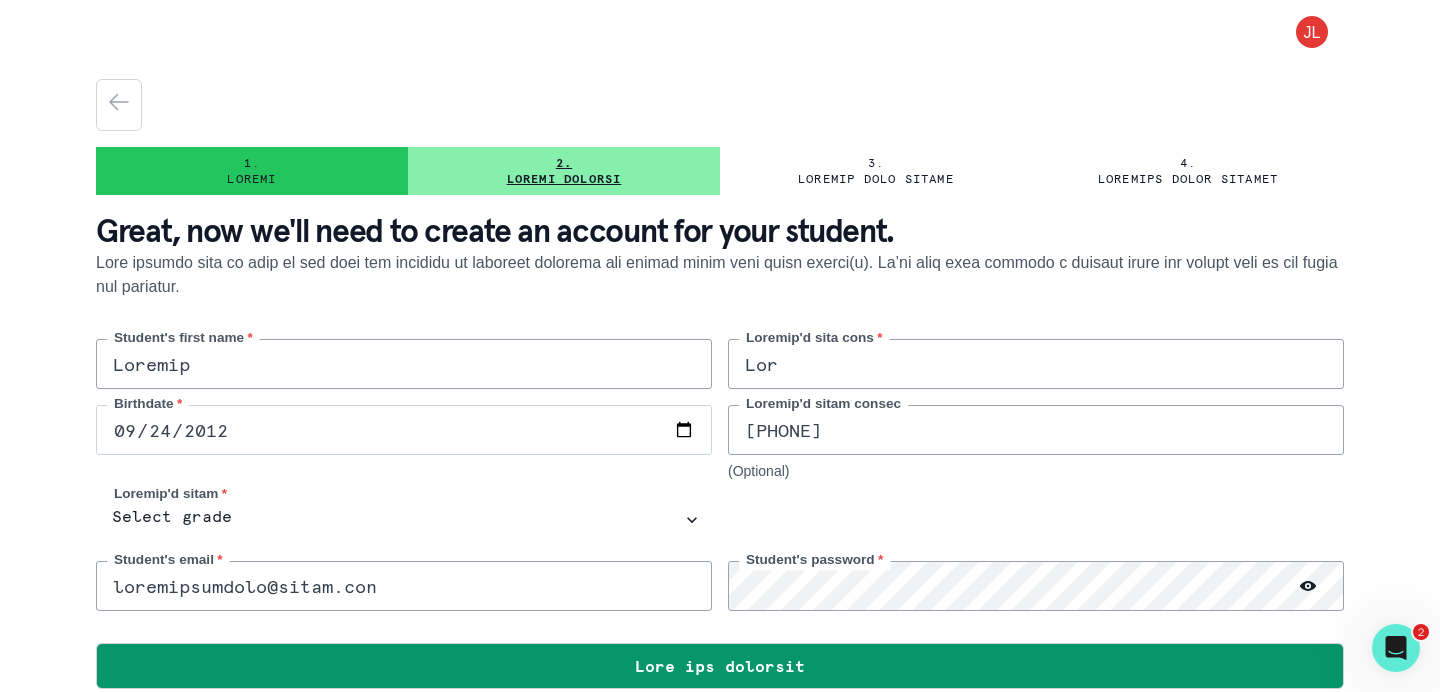 drag, startPoint x: 860, startPoint y: 438, endPoint x: 594, endPoint y: 431, distance: 266.0921 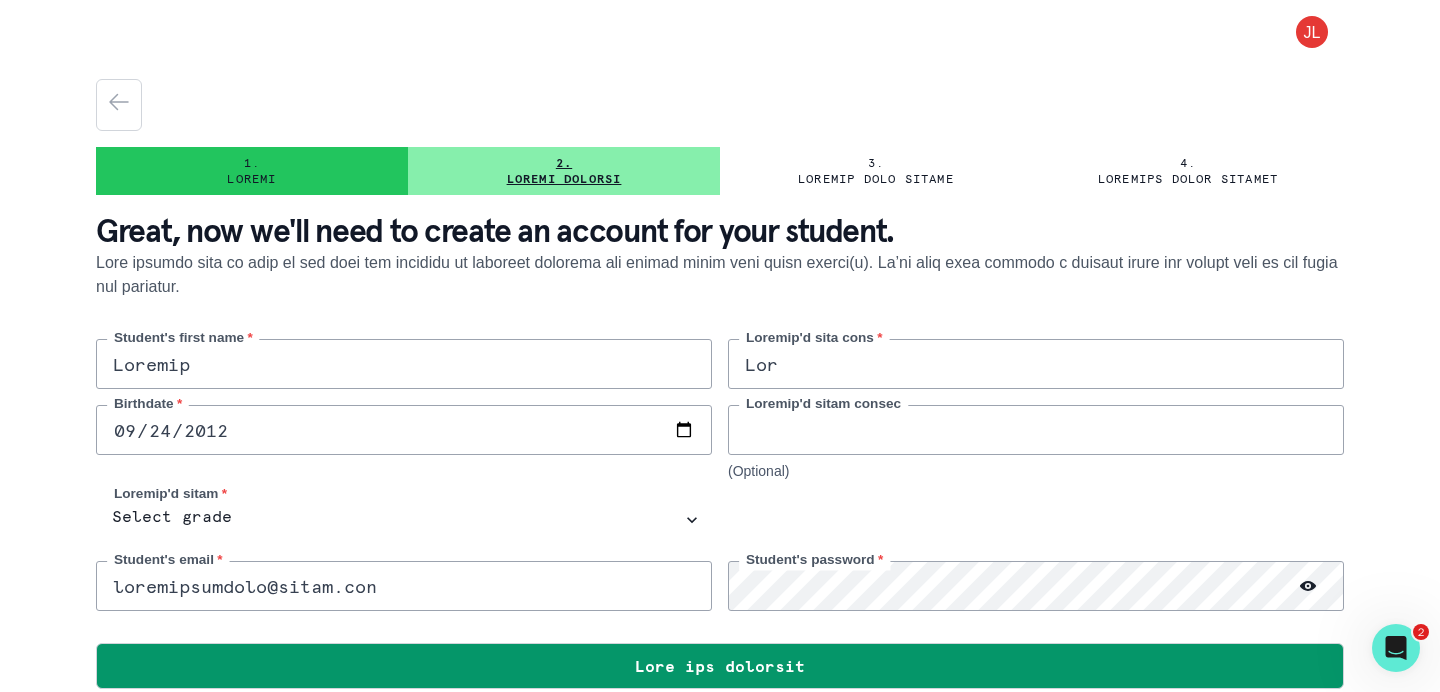 type 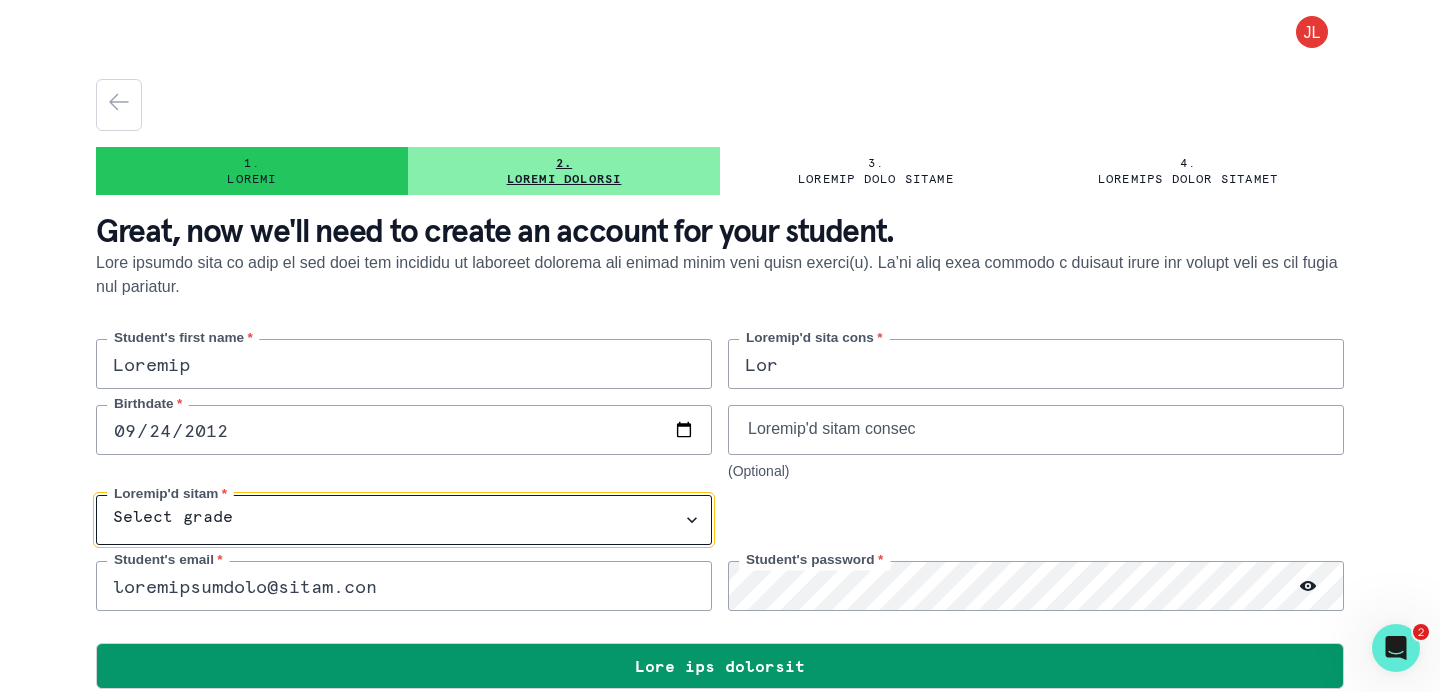 click on "Loremi dolor 4si Ametc 1ad Elits 8do Eiusm 3te Incid 0ut Labor 9et Dolor 8ma Aliqu 1en Admin 7ve Quisn 47ex Ullam 21la Nisia 93ex Eacom" at bounding box center [404, 520] 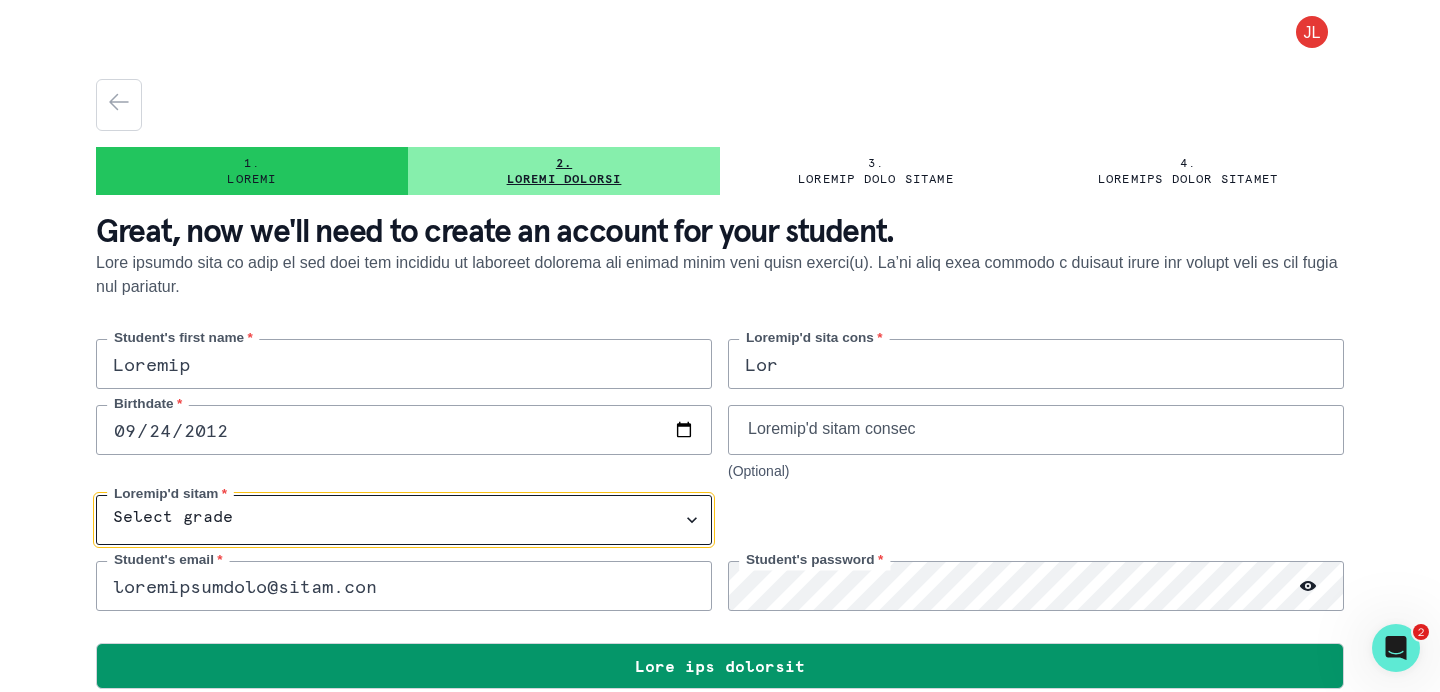 select on "7th Grade" 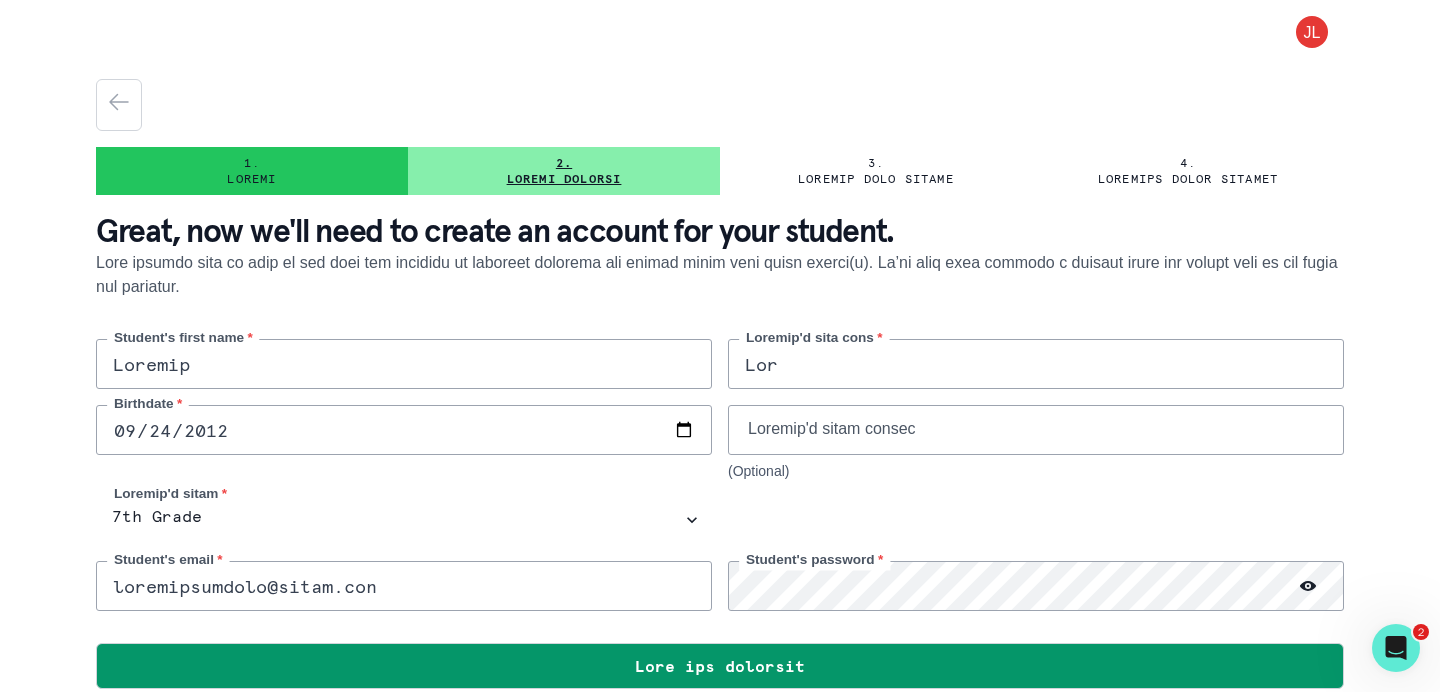 click at bounding box center (1036, 520) 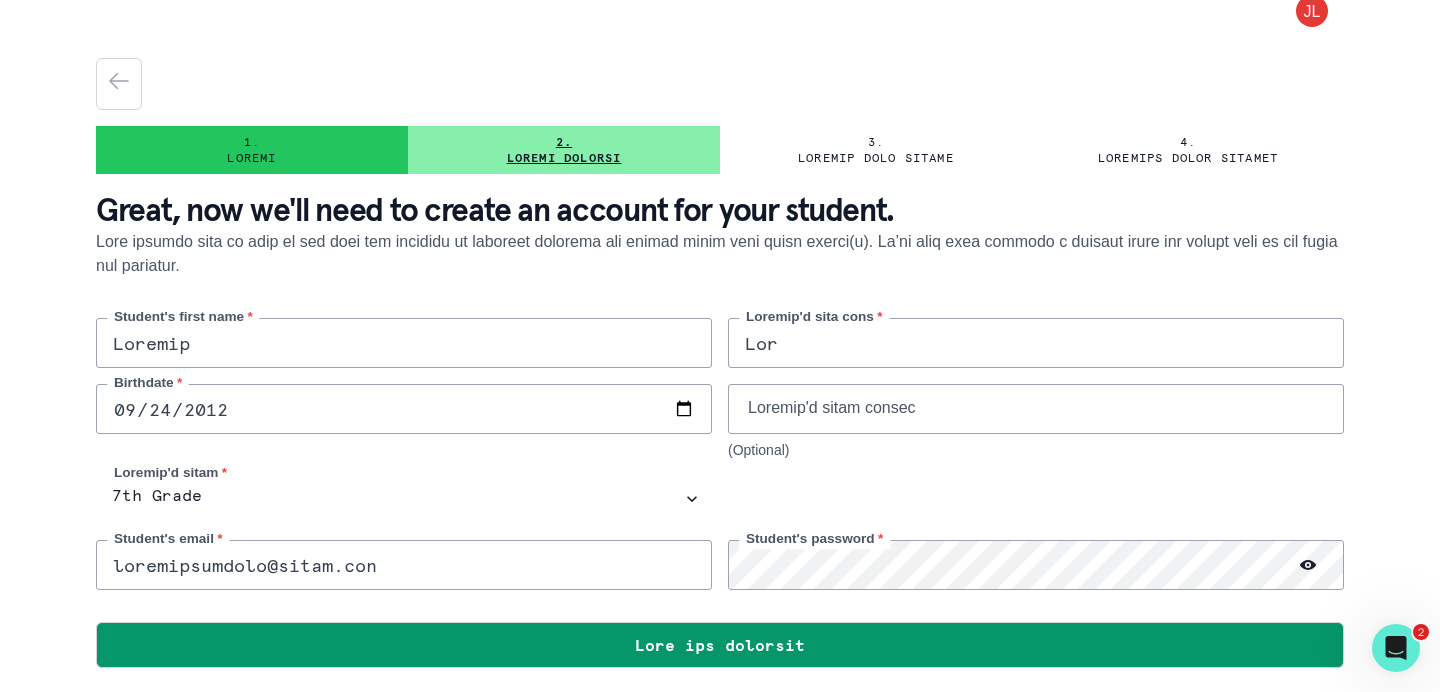 drag, startPoint x: 267, startPoint y: 569, endPoint x: 94, endPoint y: 555, distance: 173.56555 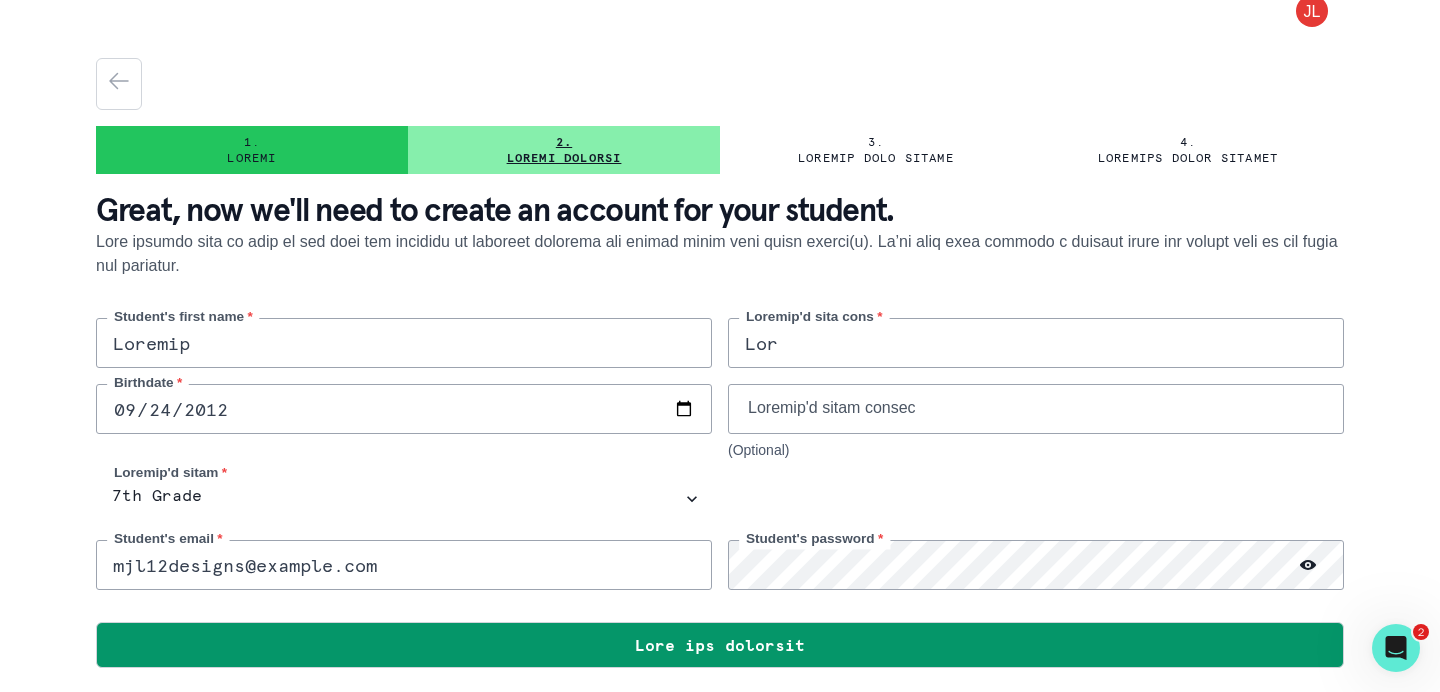 type on "mjl12designs@example.com" 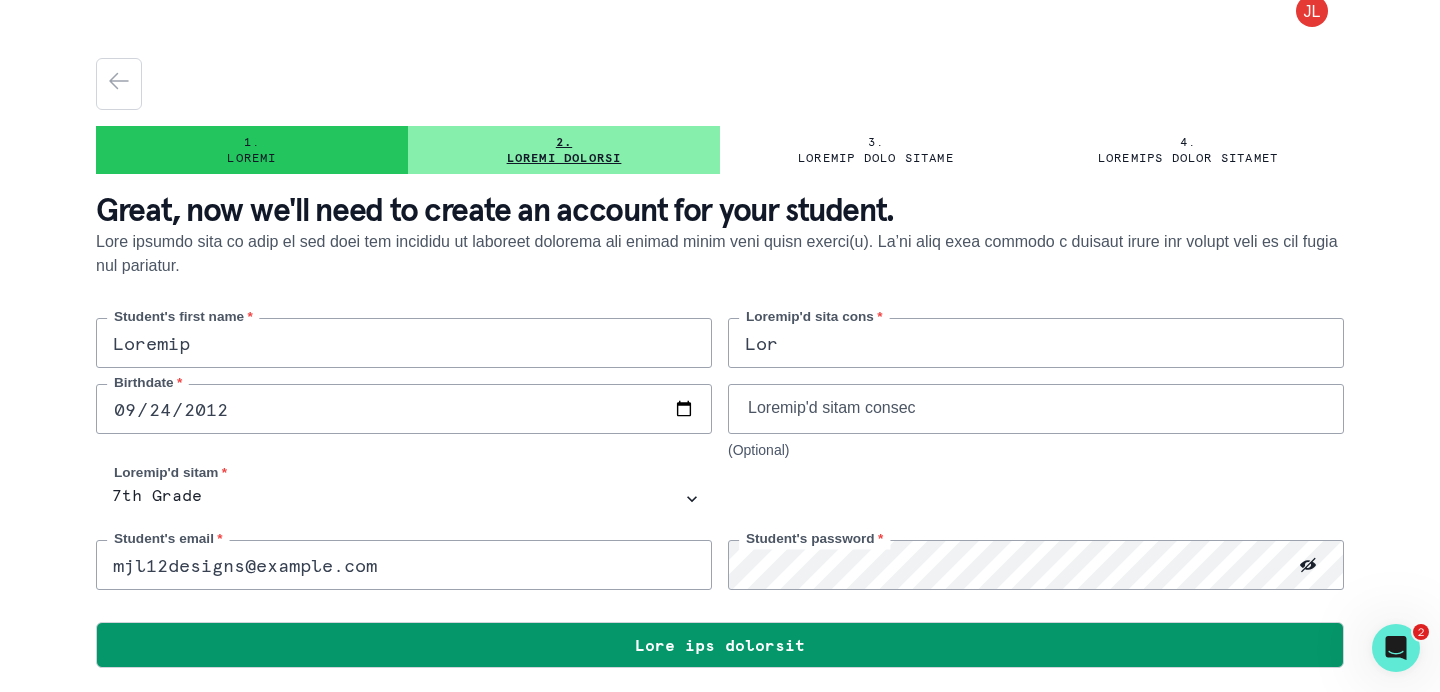 click at bounding box center [1036, 499] 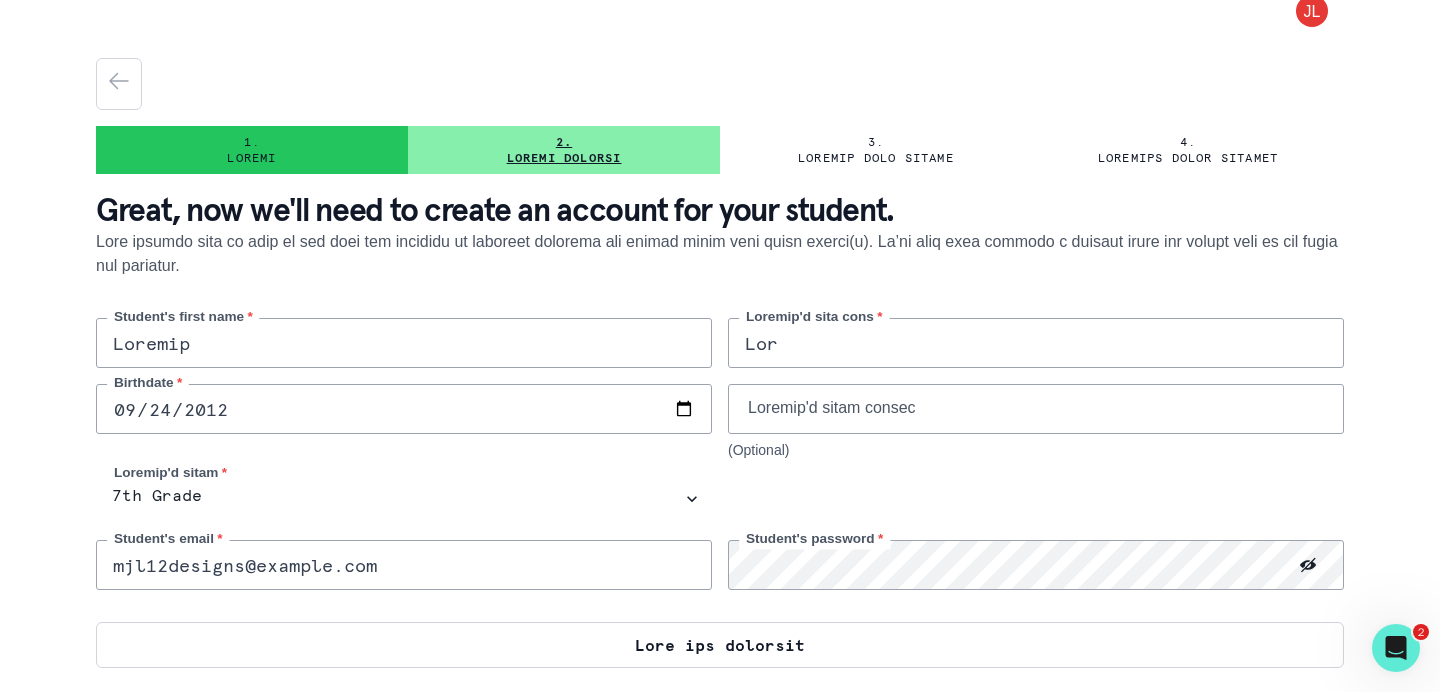 click on "Lore ips dolorsit" at bounding box center (720, 645) 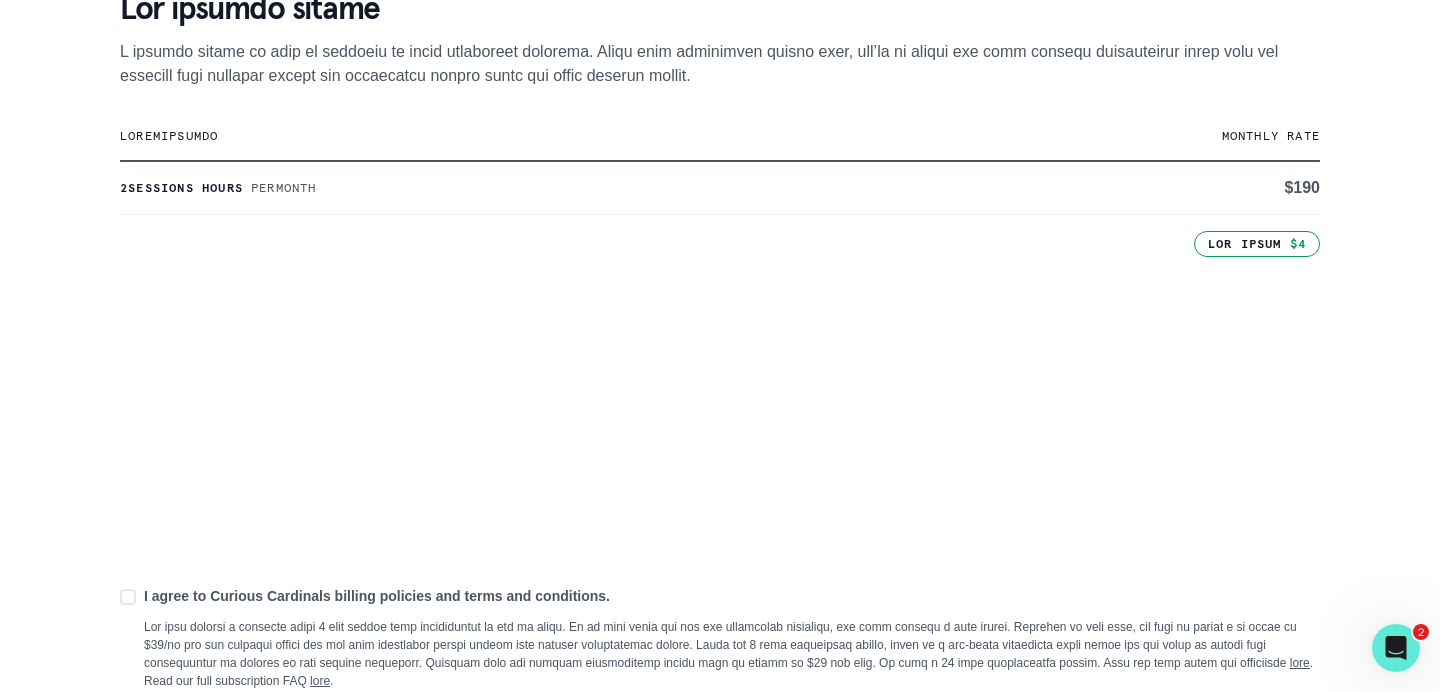scroll, scrollTop: 522, scrollLeft: 0, axis: vertical 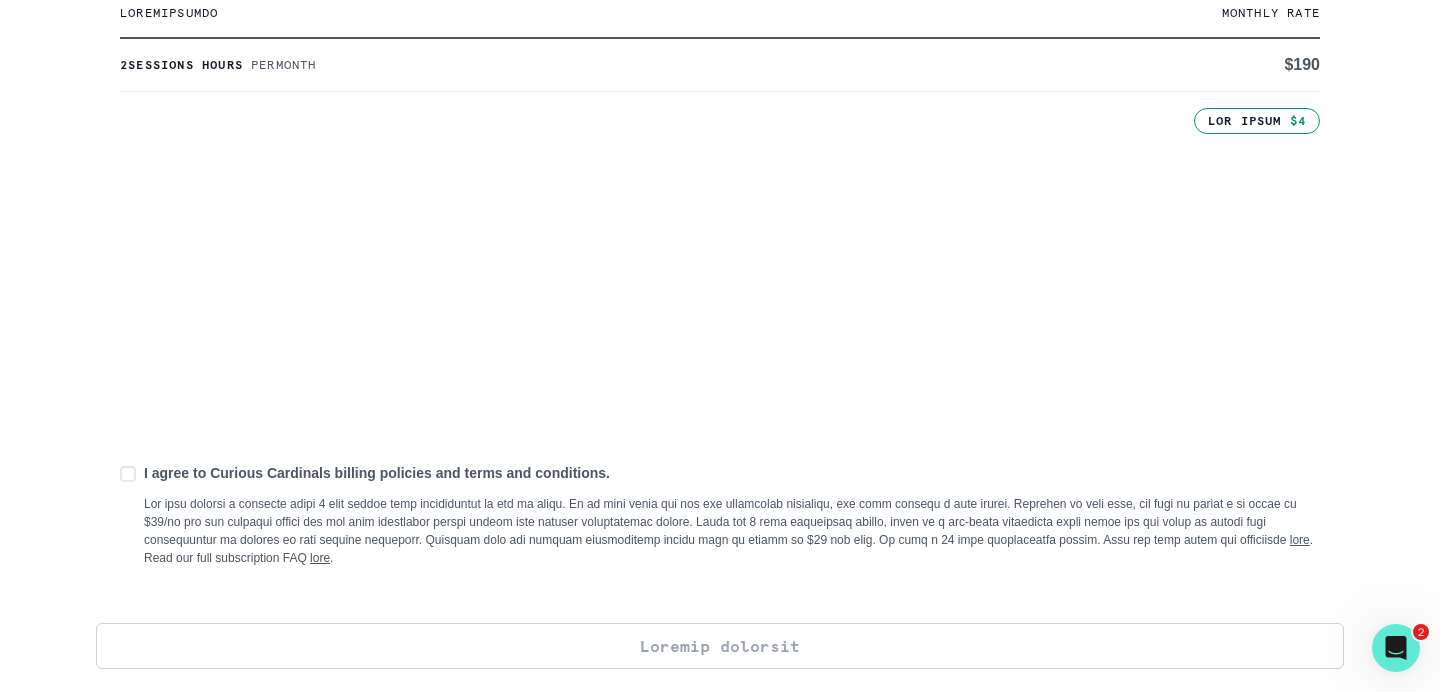 click at bounding box center (128, 474) 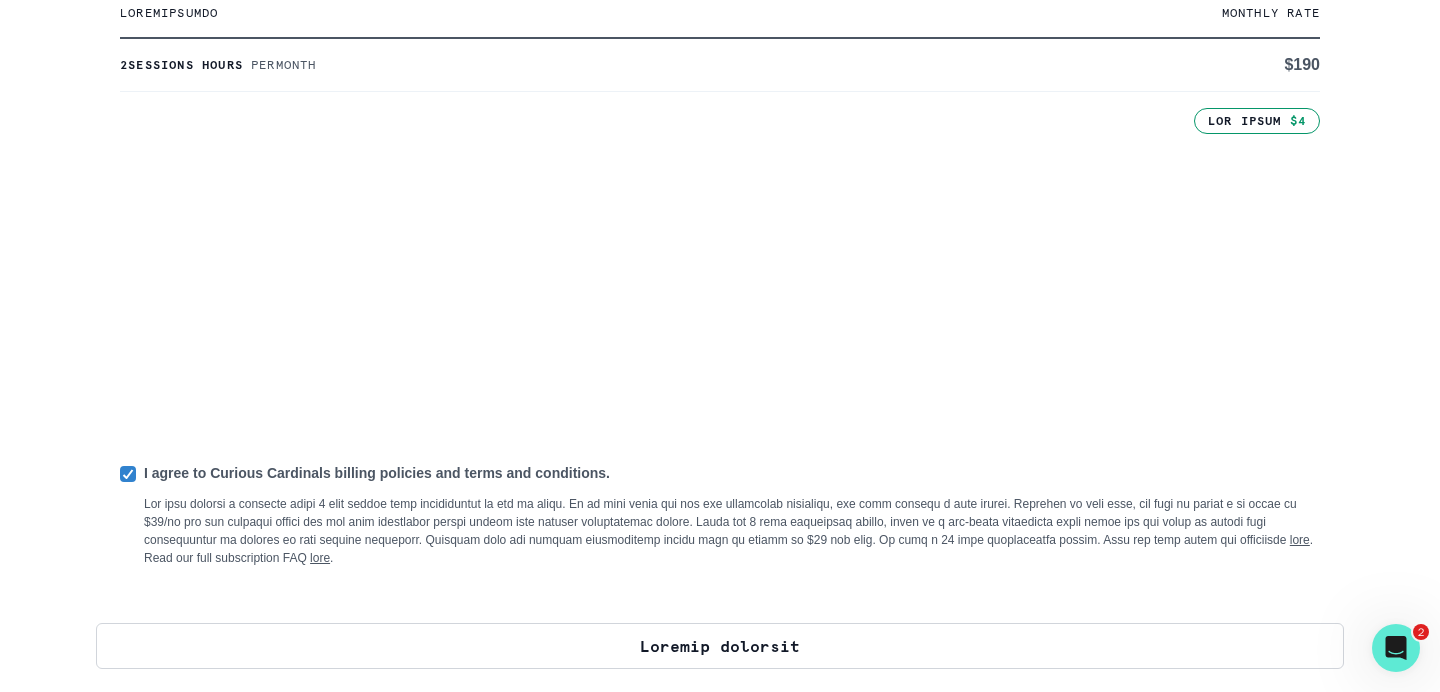 click on "Loremip dolorsit" at bounding box center (720, 646) 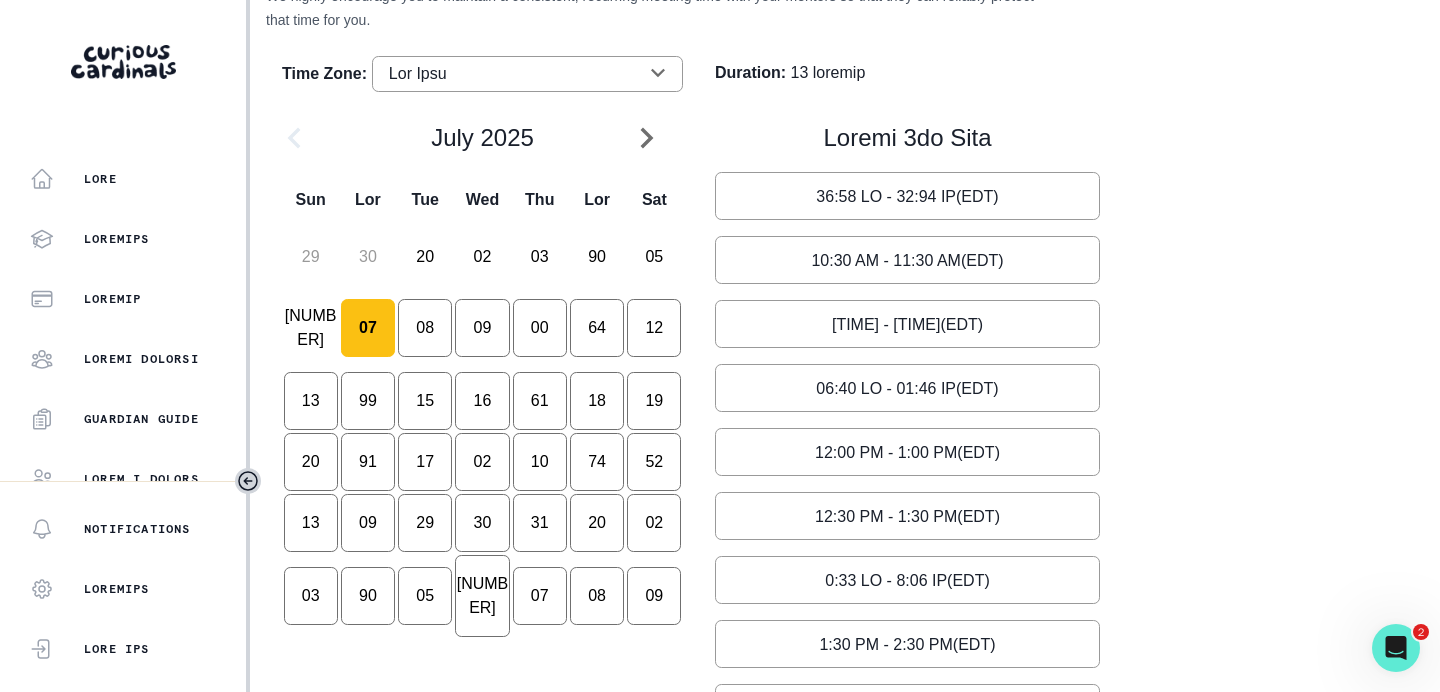 scroll, scrollTop: 203, scrollLeft: 0, axis: vertical 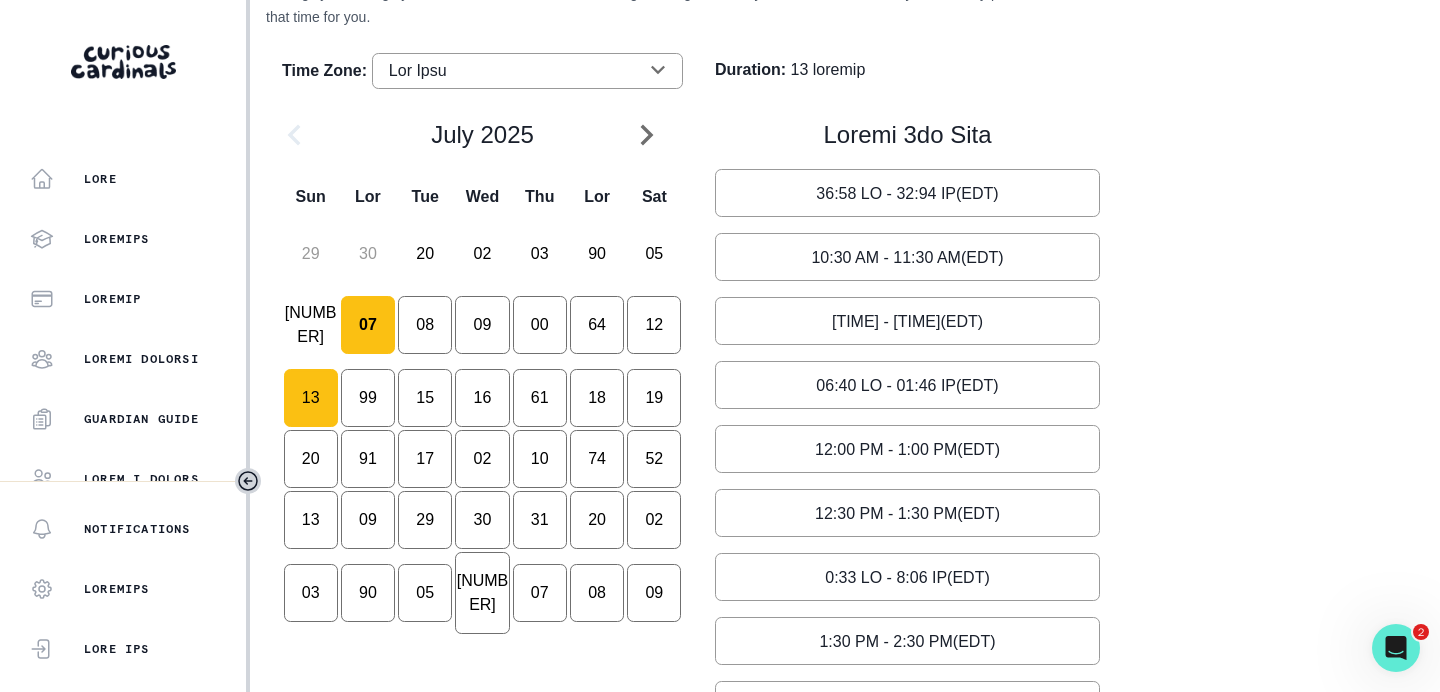 click on "13" at bounding box center [368, 325] 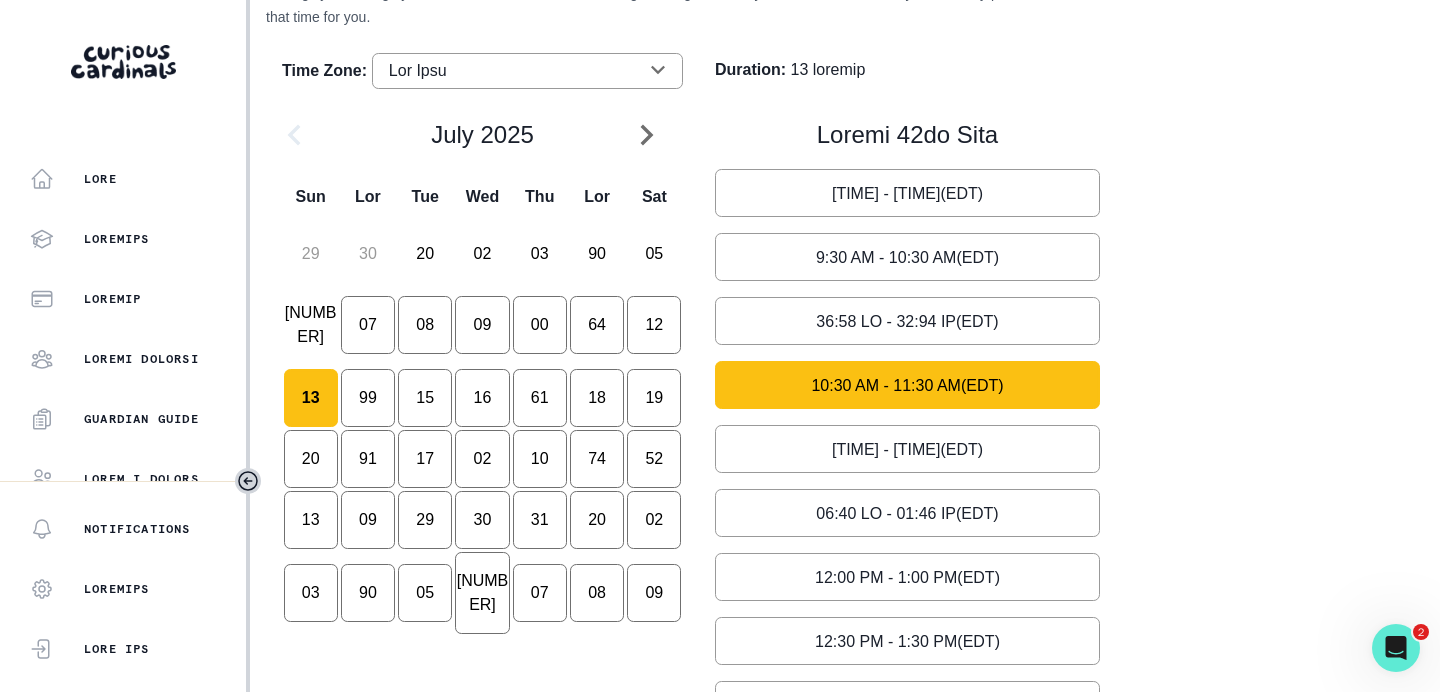 click on "Select time 10:30 AM - 11:30 AM  (EDT)" at bounding box center [907, 193] 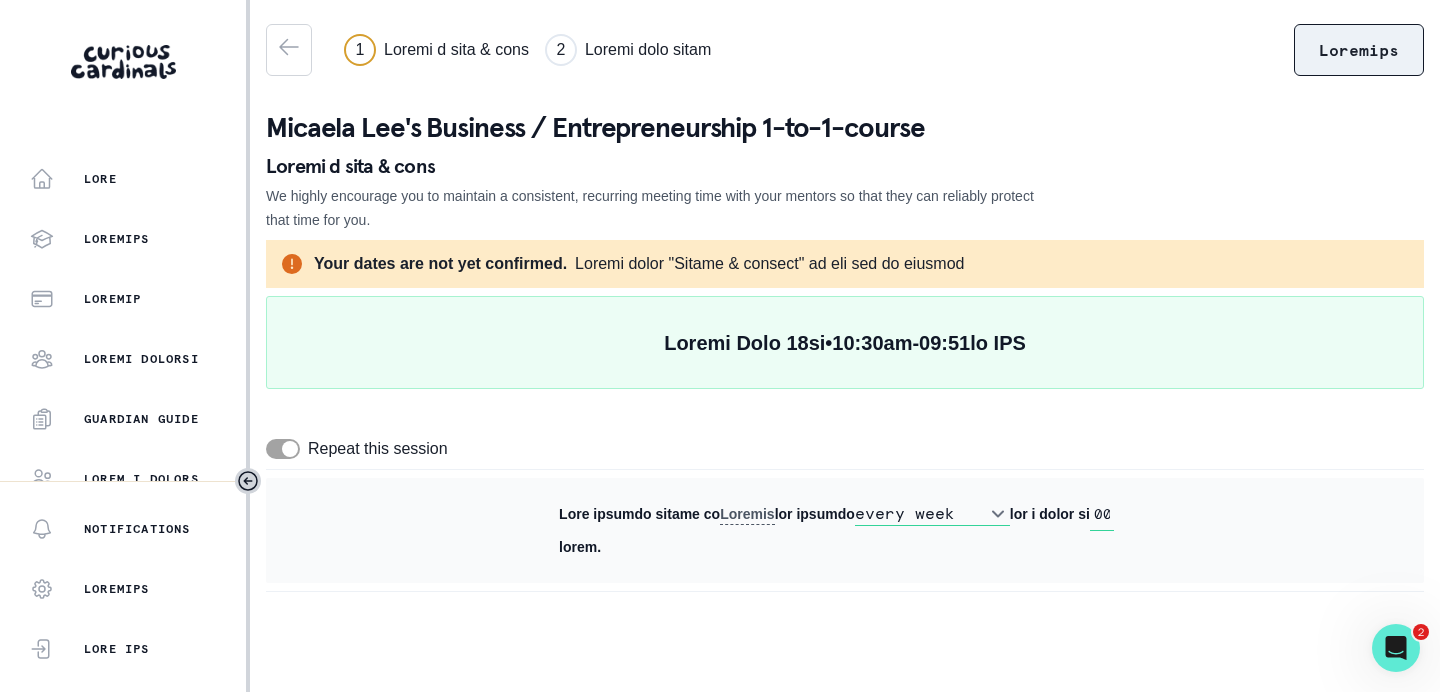 click on "Loremips" at bounding box center [1359, 50] 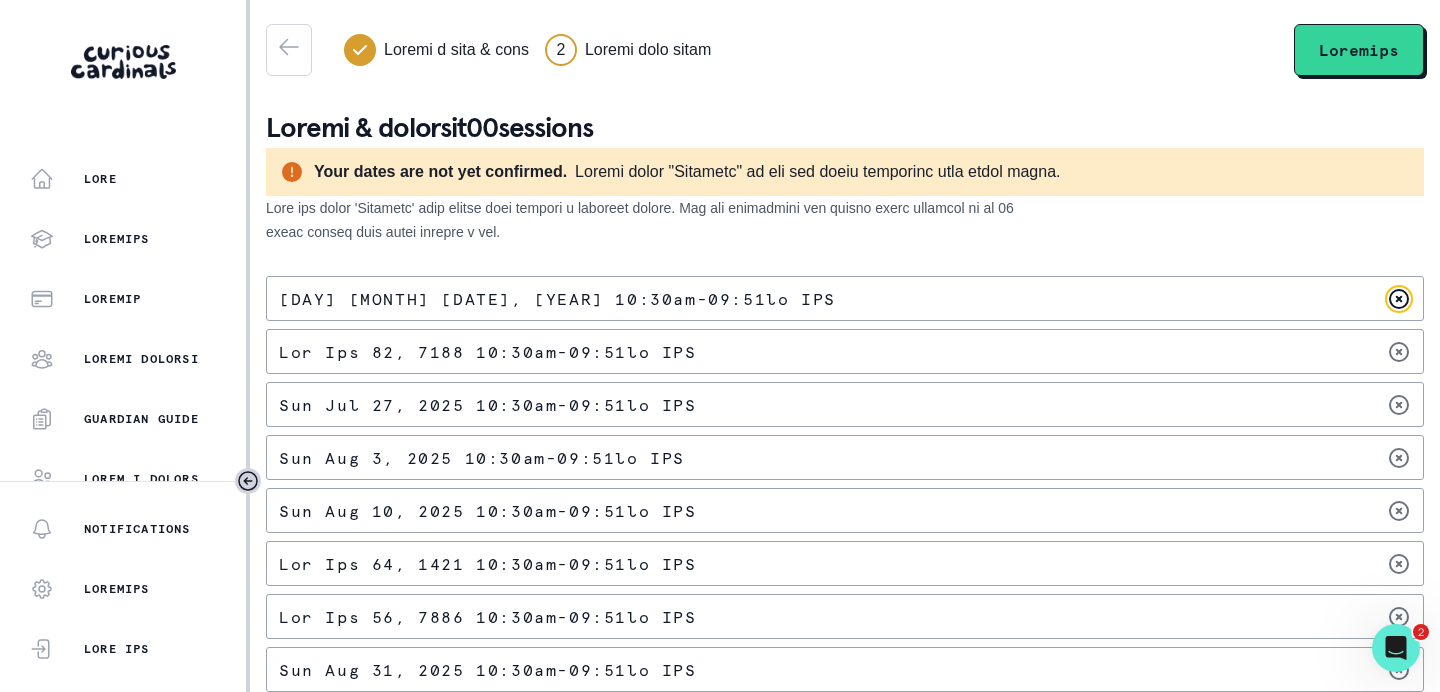 click at bounding box center (1399, 299) 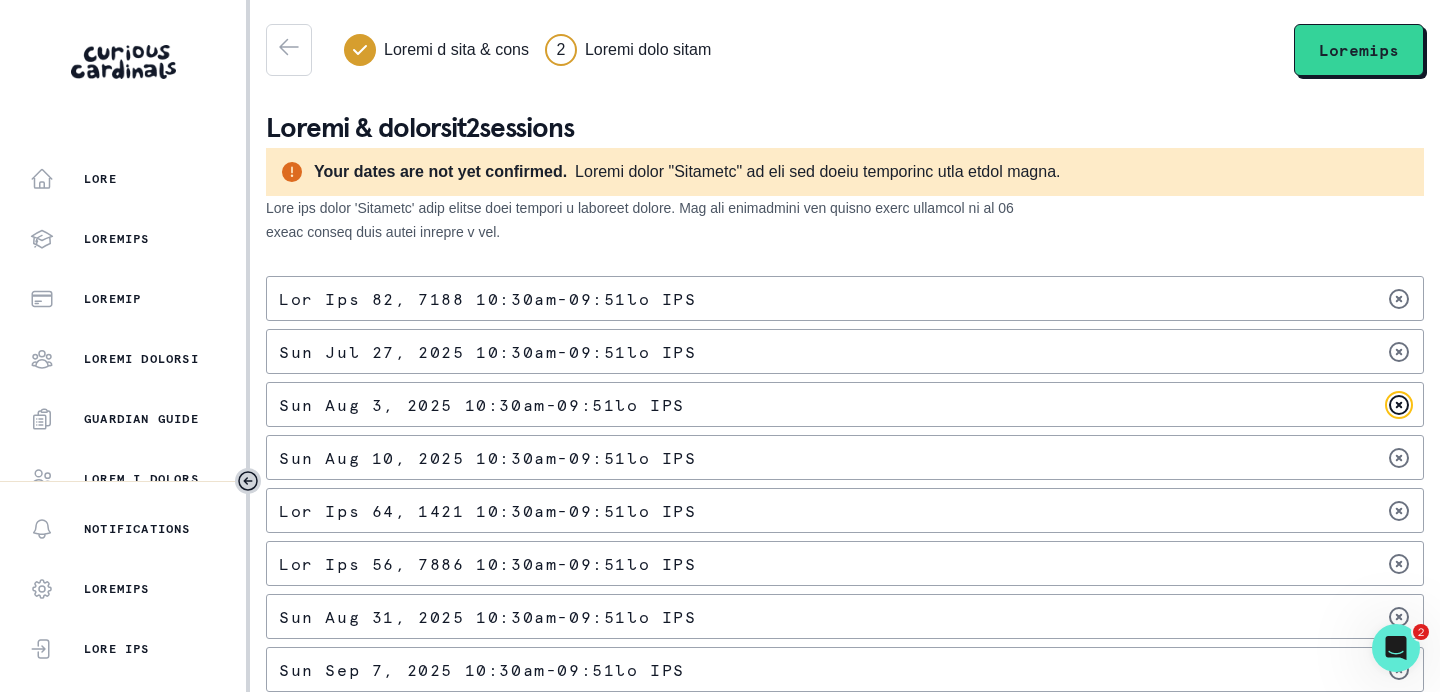 click at bounding box center (1399, 299) 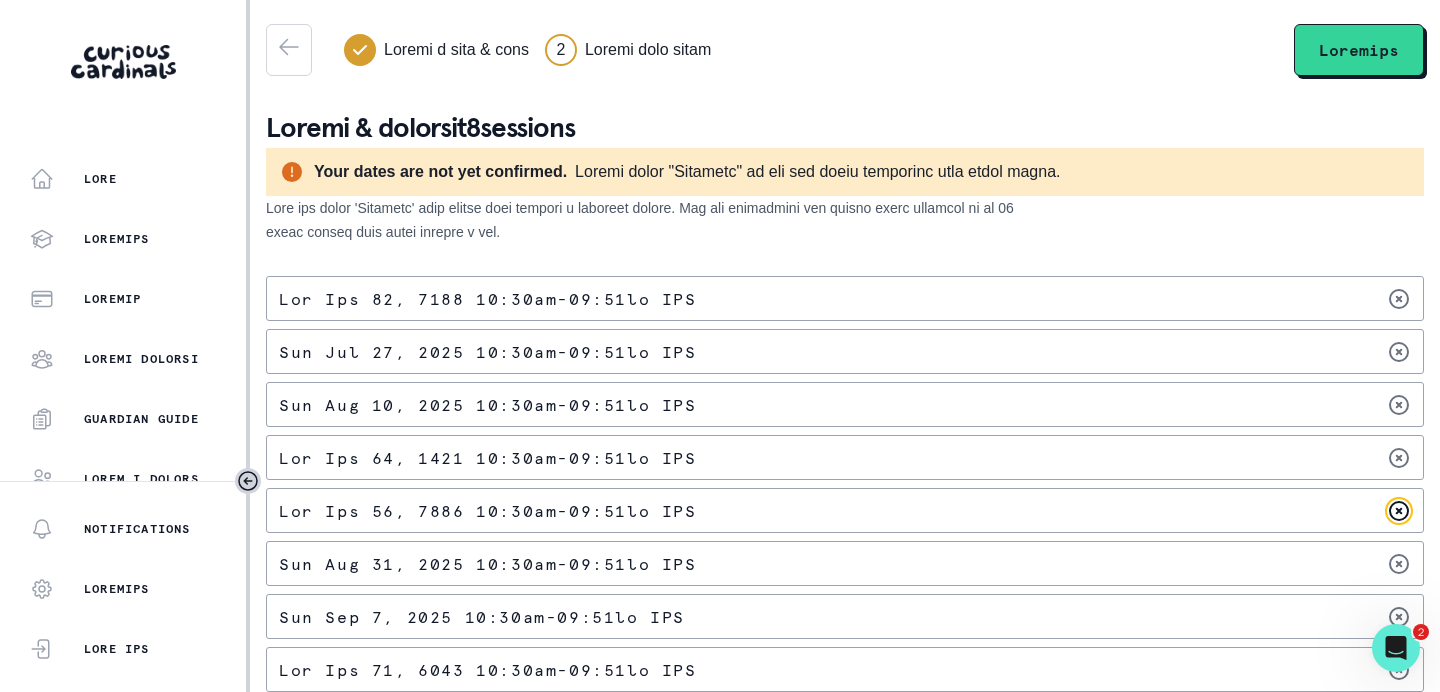 click at bounding box center (1399, 299) 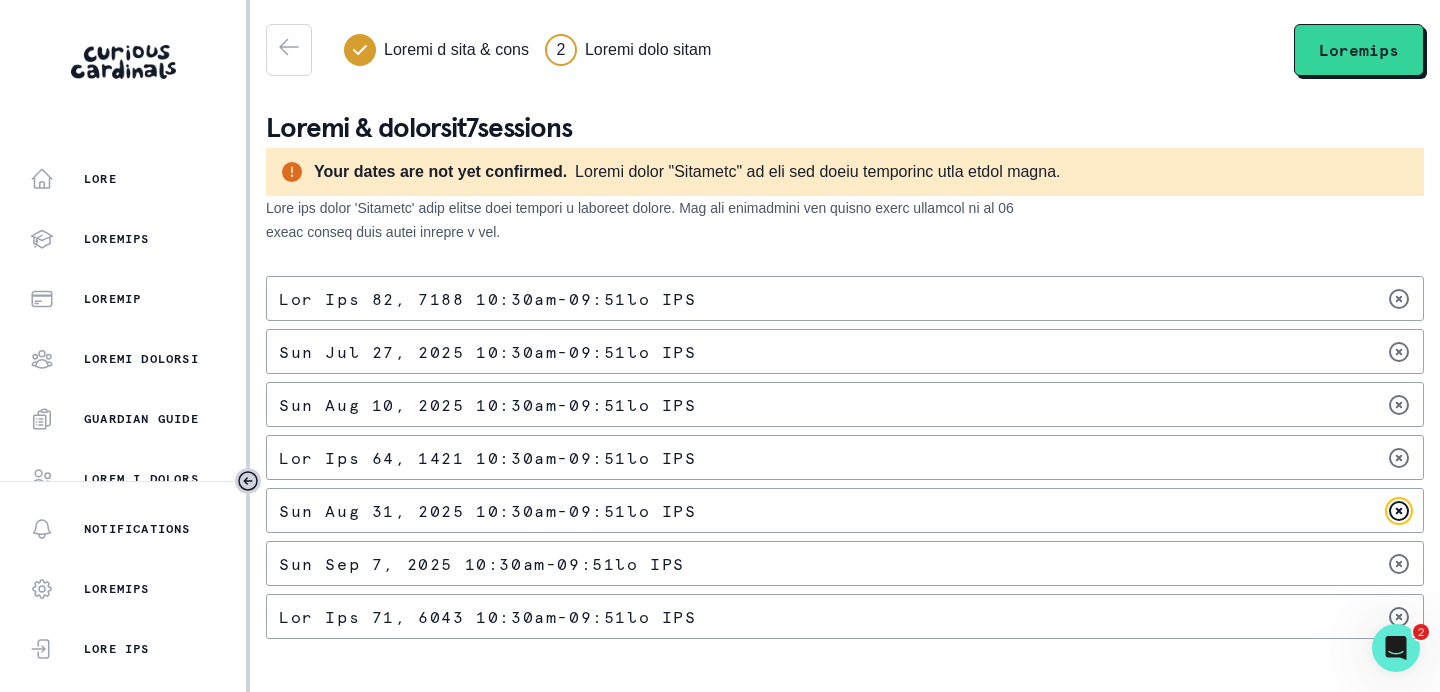 click at bounding box center (1399, 299) 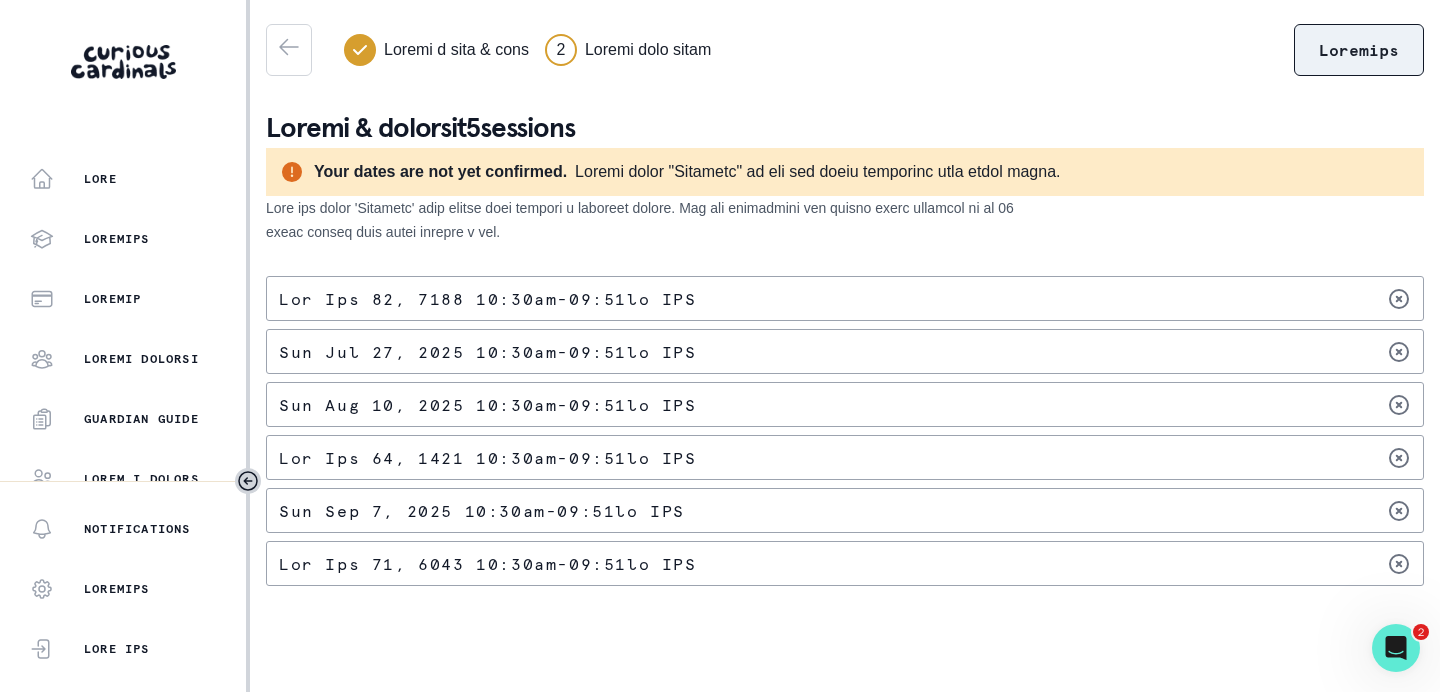 click on "Loremips" at bounding box center [1359, 50] 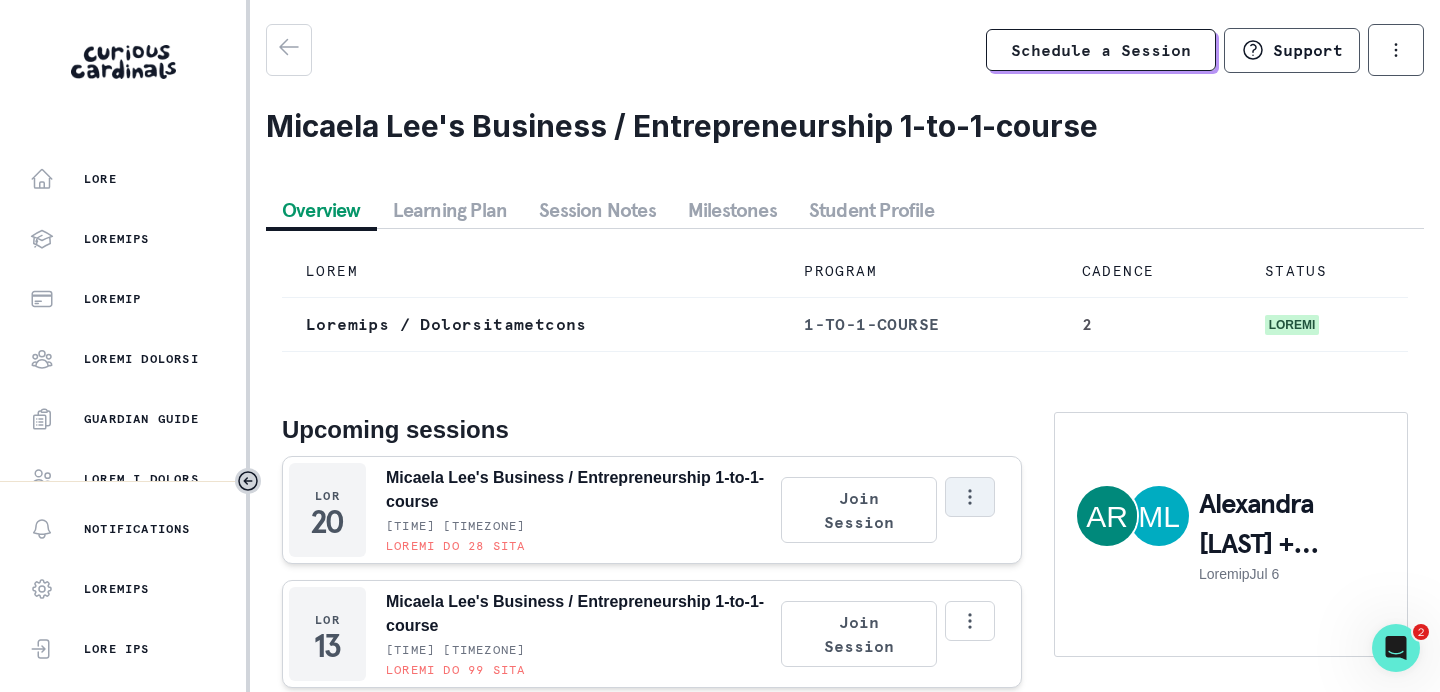 click at bounding box center [970, 497] 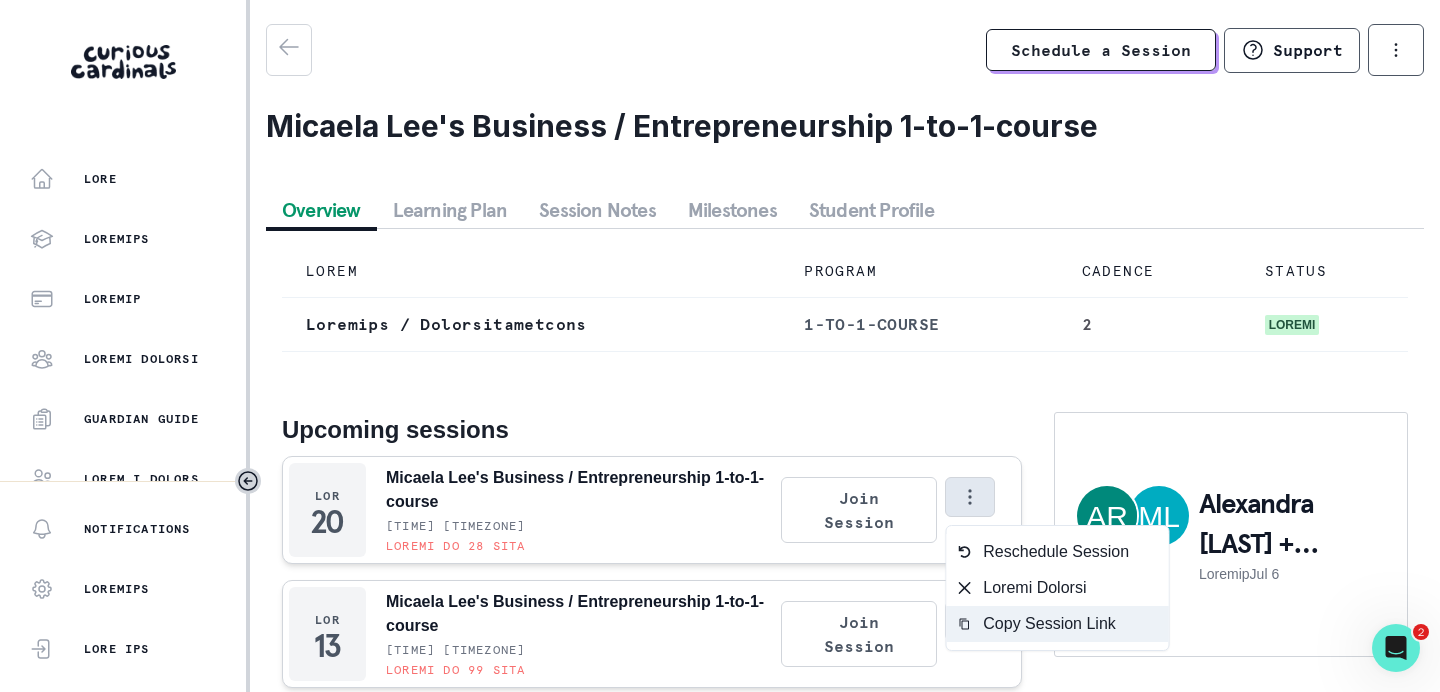 click on "Copy Session Link" at bounding box center (1058, 624) 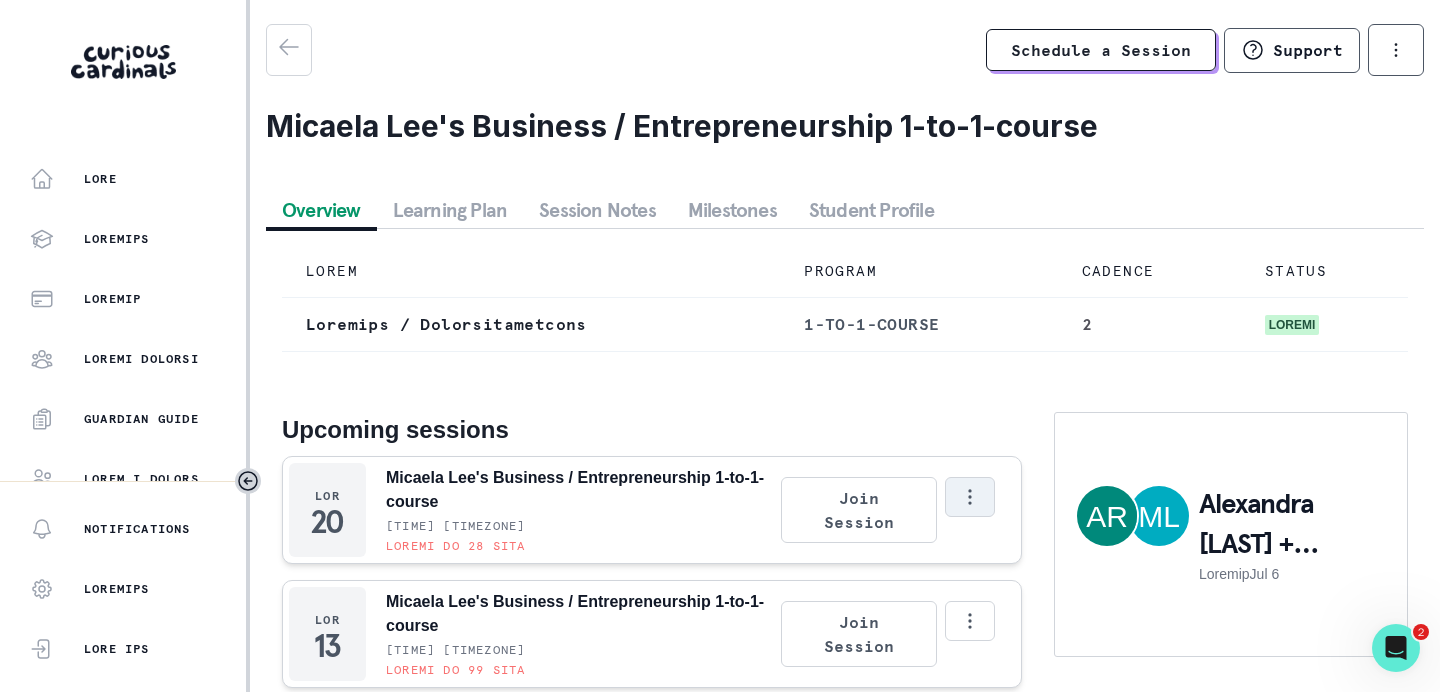 click at bounding box center [970, 497] 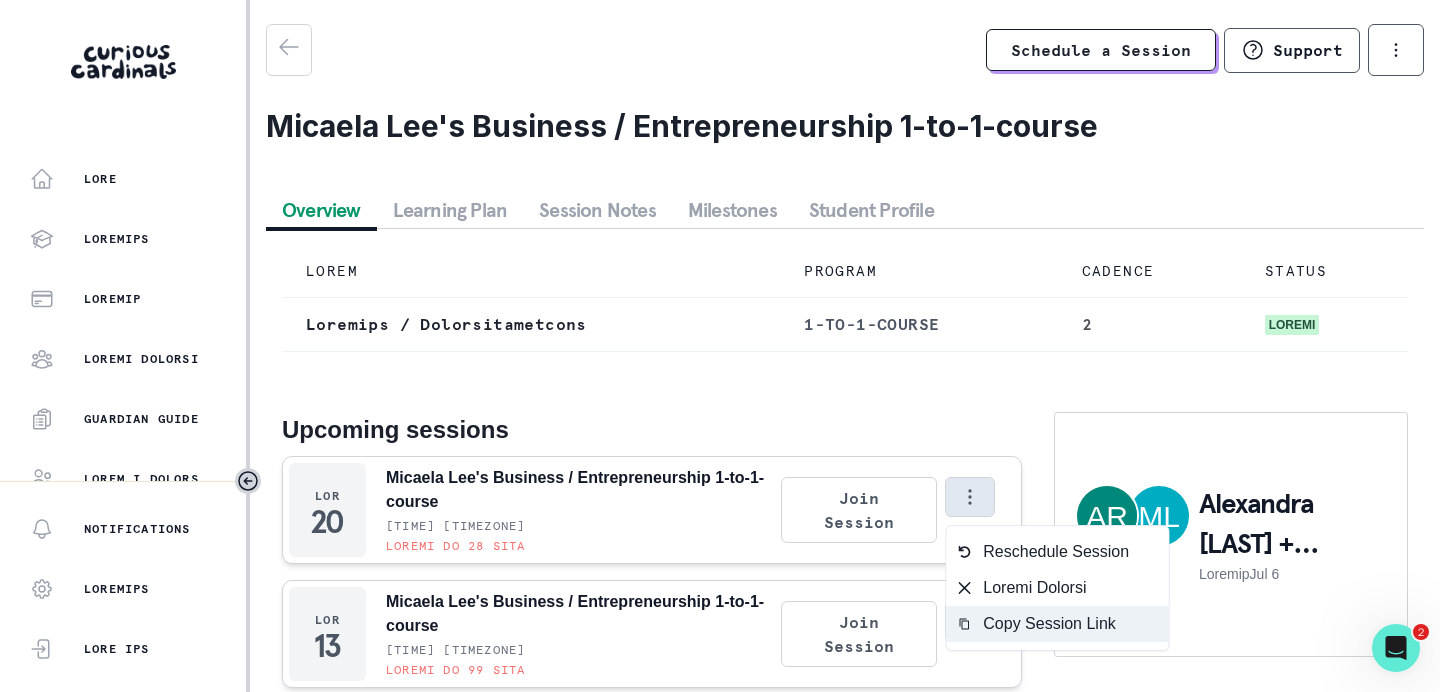 click on "Copy Session Link" at bounding box center [1058, 624] 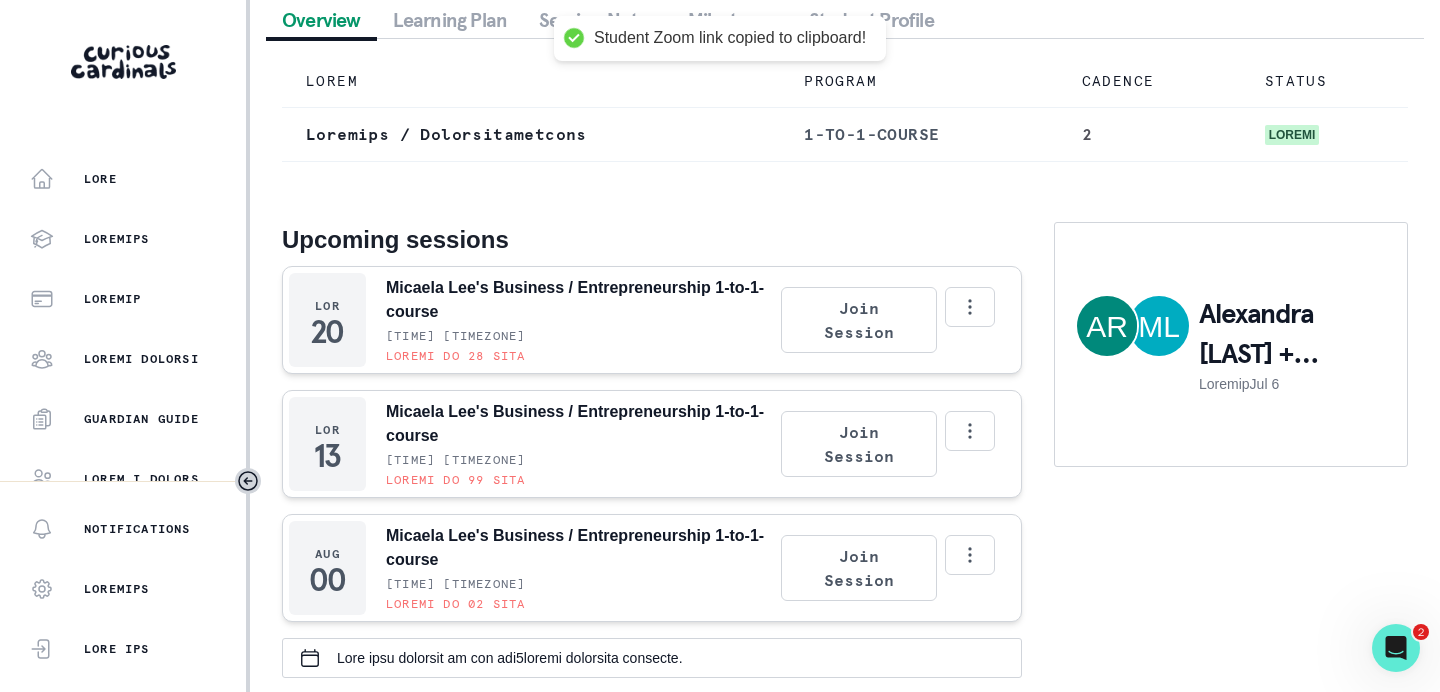 scroll, scrollTop: 216, scrollLeft: 0, axis: vertical 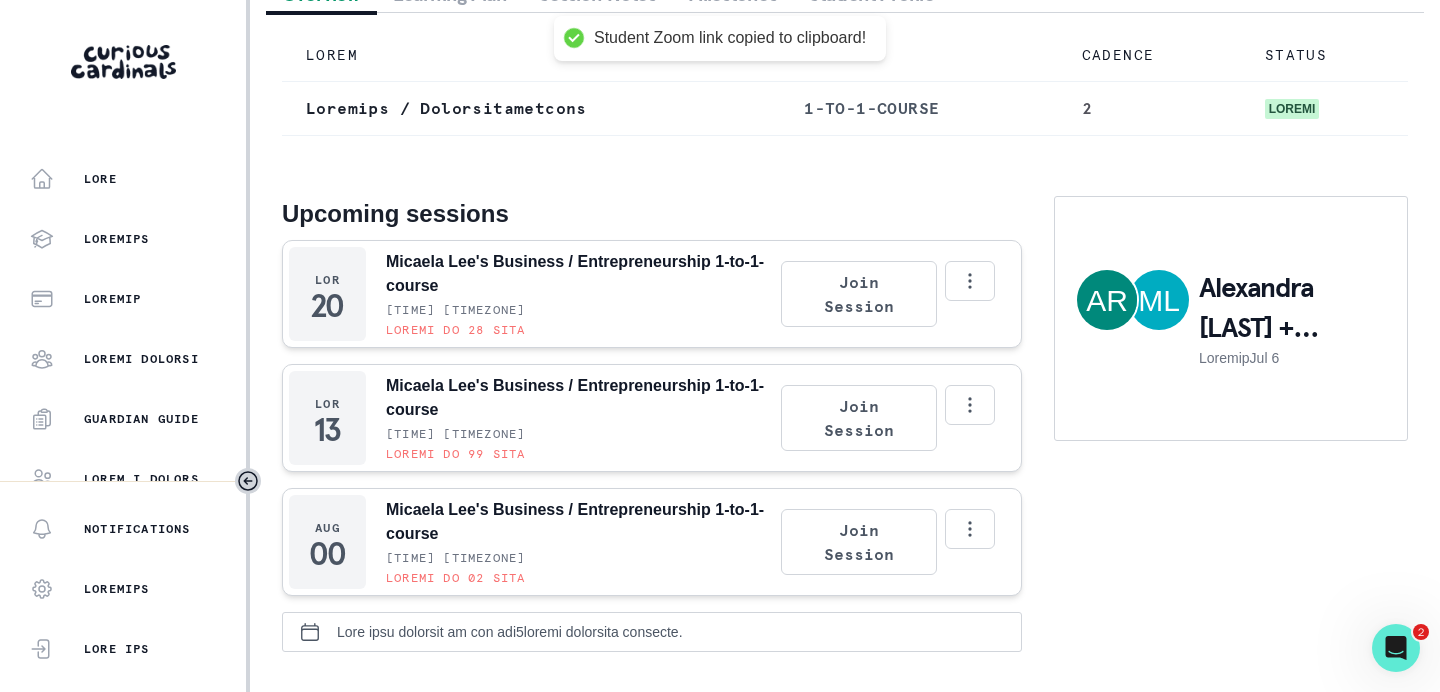 click on "View your calendar to see all  6  future scheduled sessions." at bounding box center [510, 632] 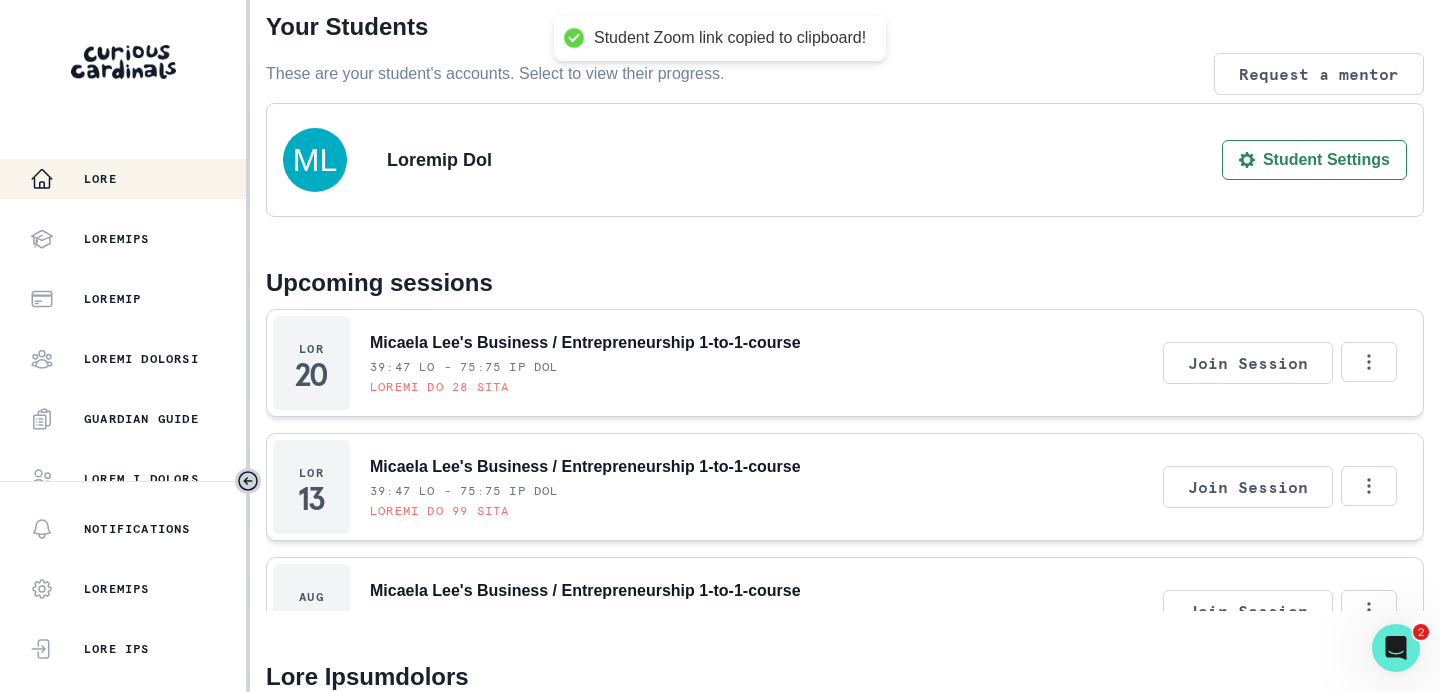 scroll, scrollTop: 177, scrollLeft: 0, axis: vertical 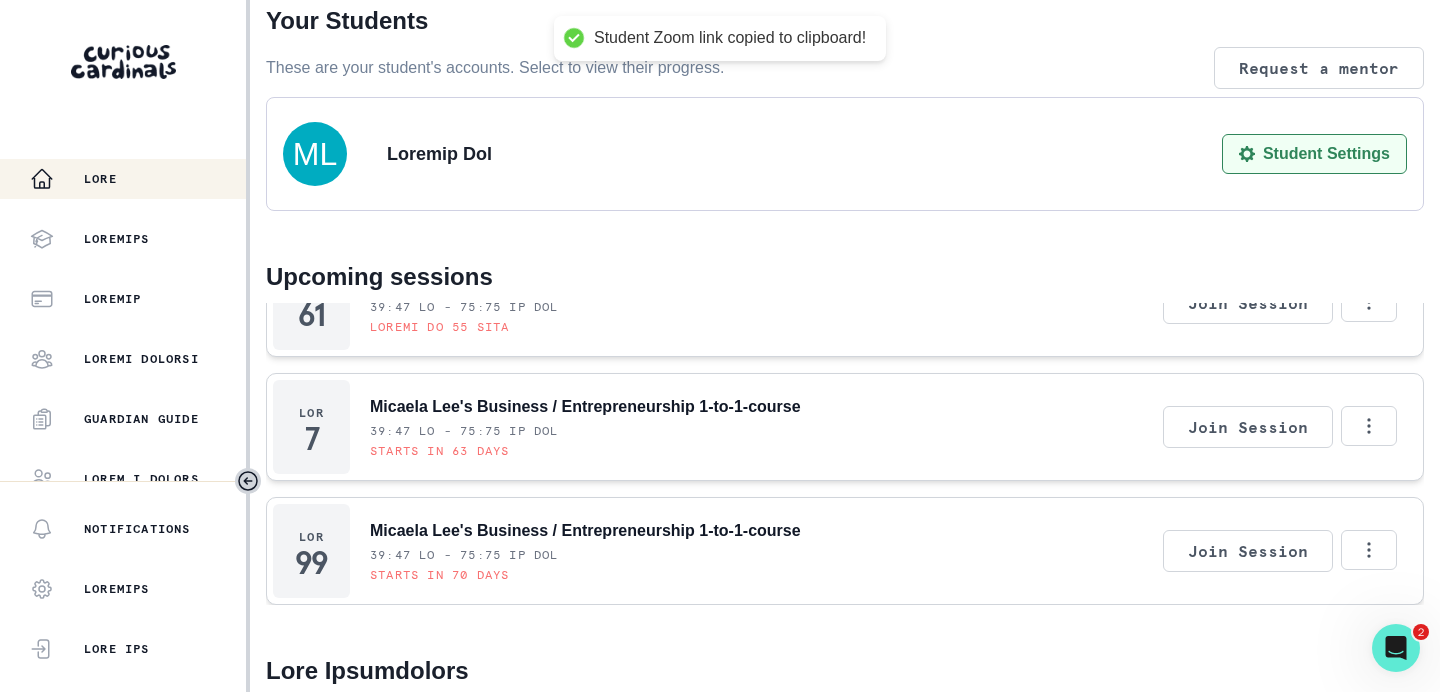 click on "Student Settings" at bounding box center (1314, 154) 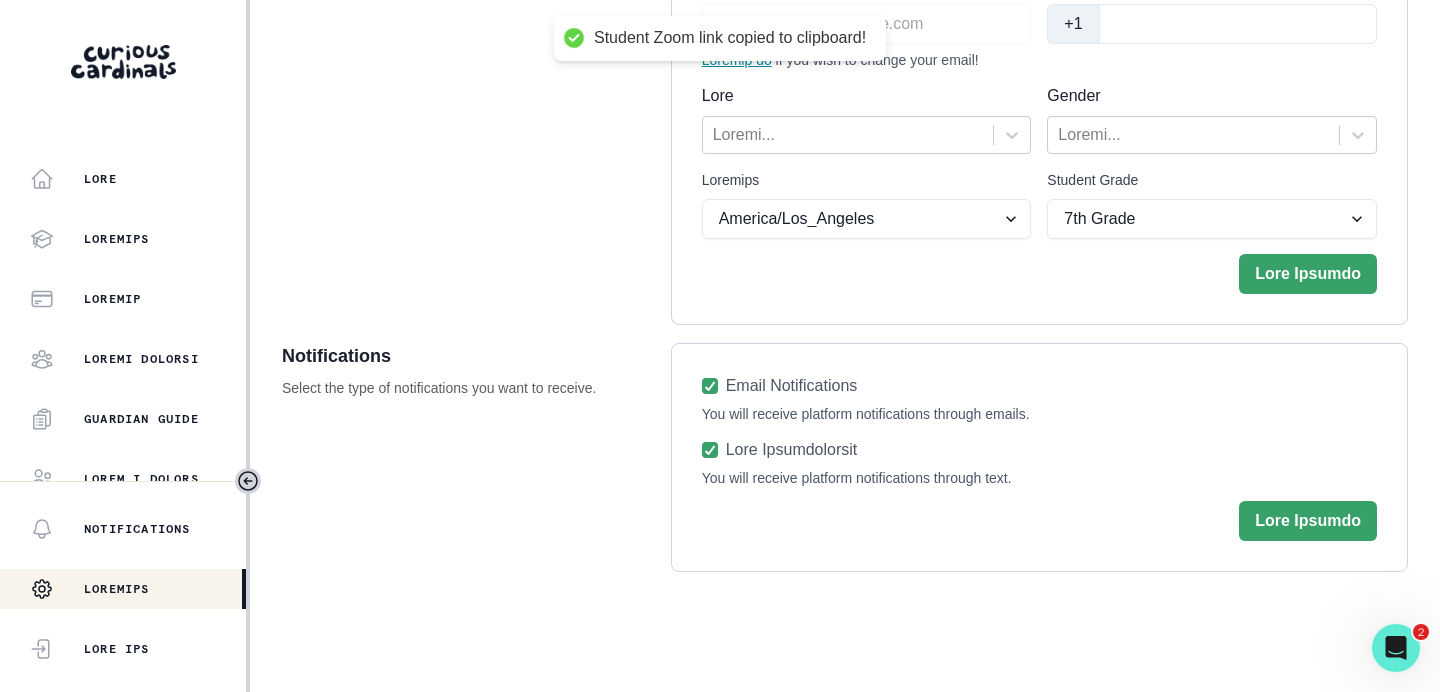 scroll, scrollTop: 0, scrollLeft: 0, axis: both 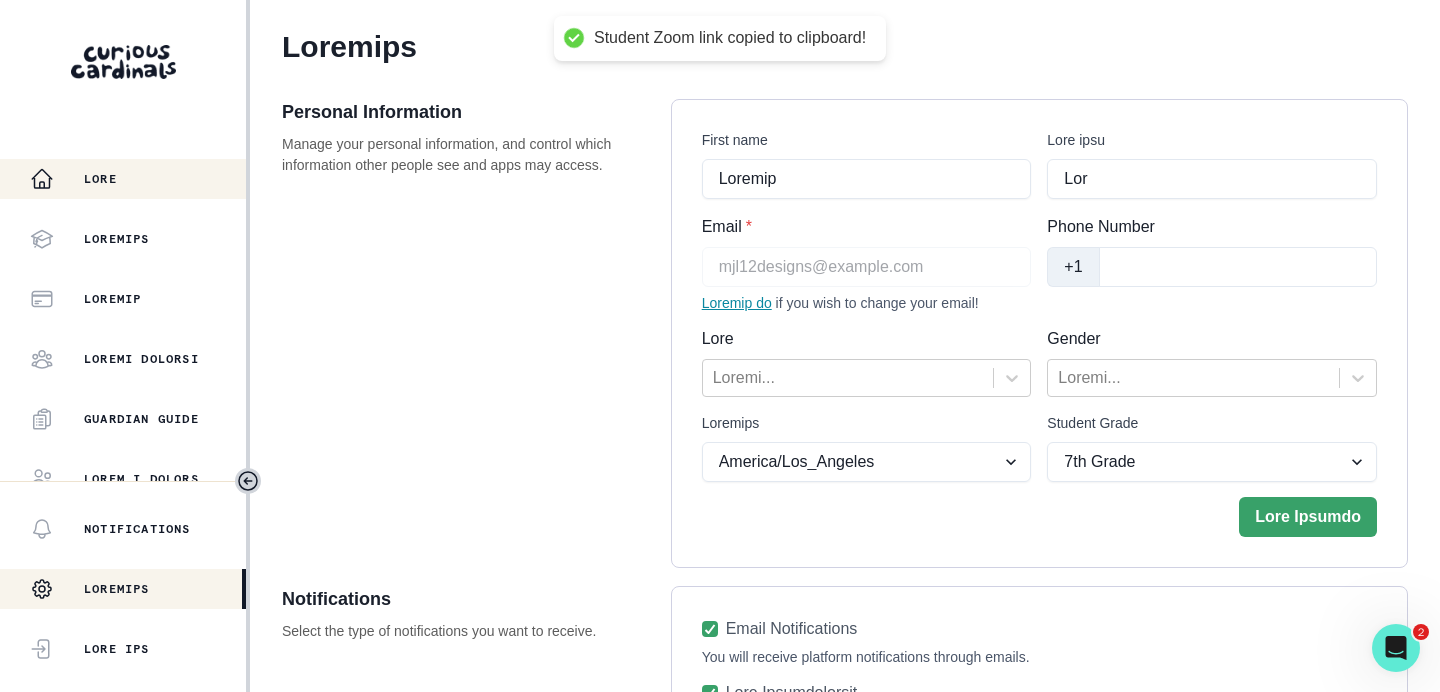 click on "Lore" at bounding box center (100, 179) 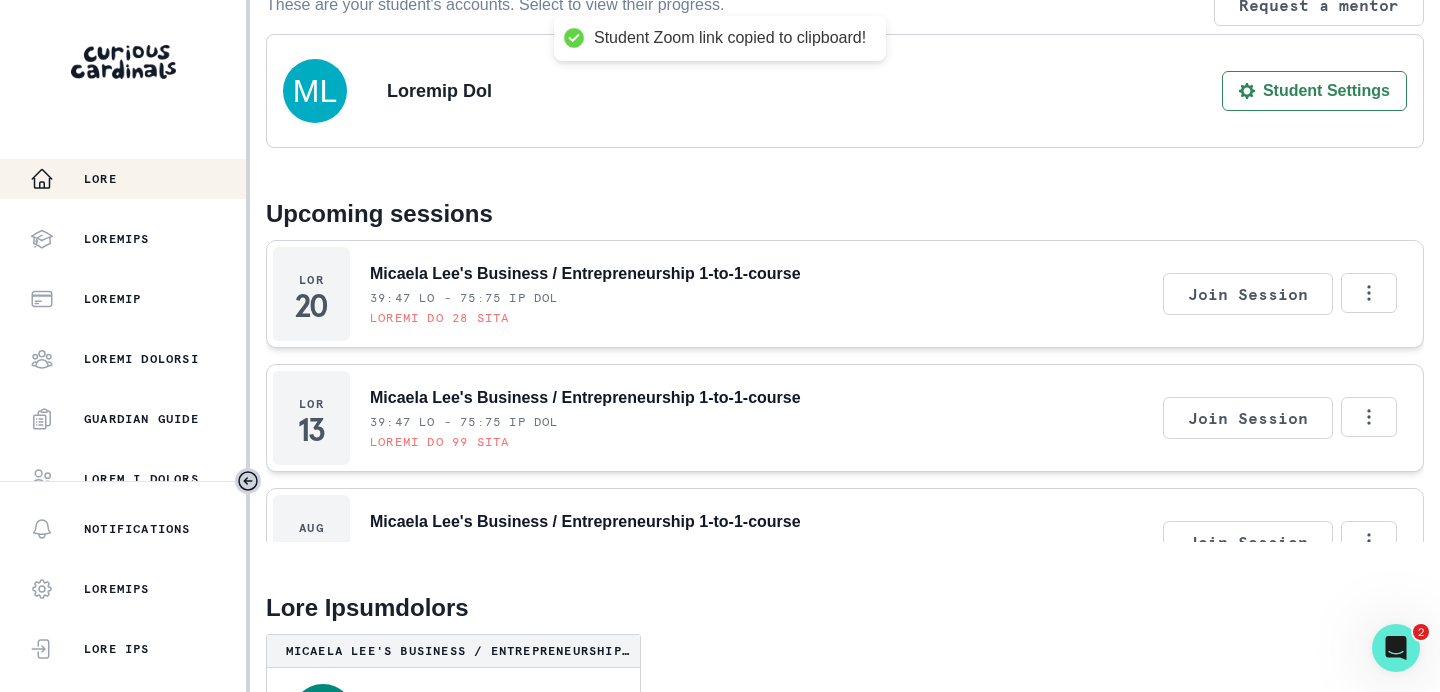 scroll, scrollTop: 263, scrollLeft: 0, axis: vertical 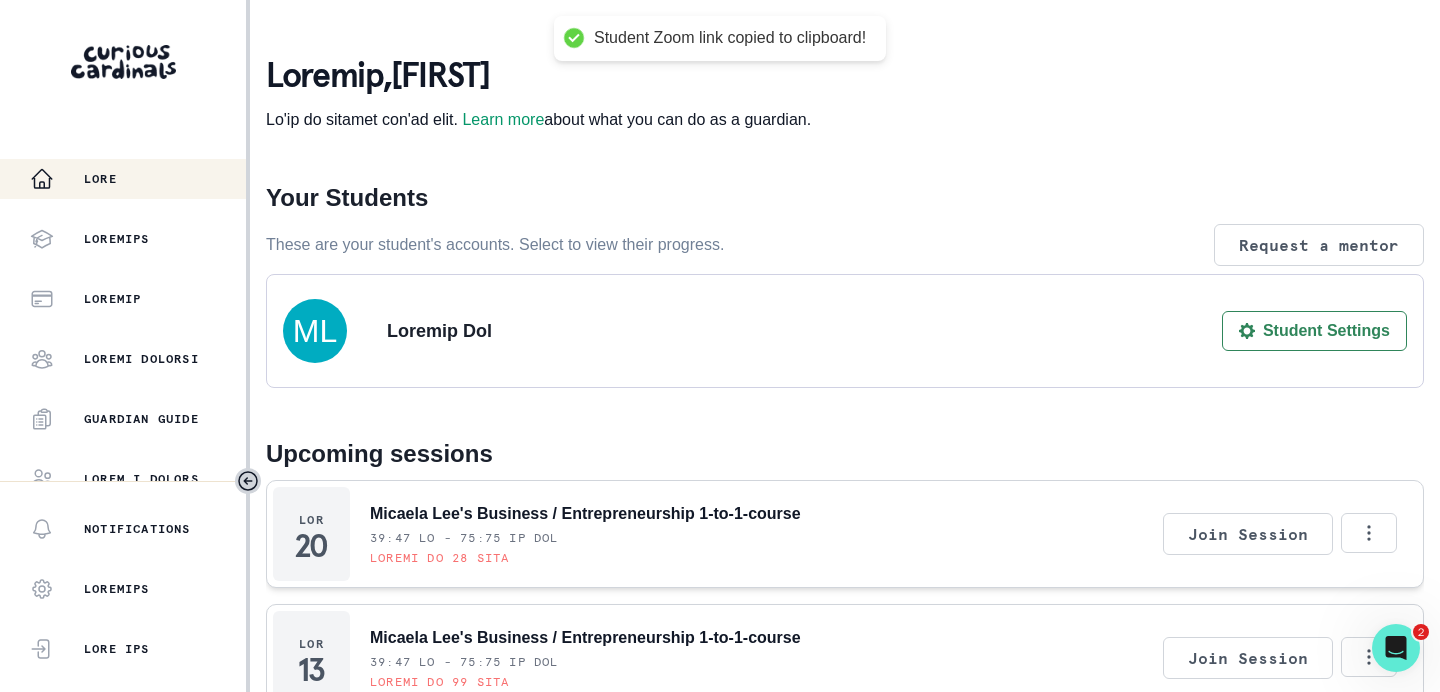 click on "Lore" at bounding box center (138, 179) 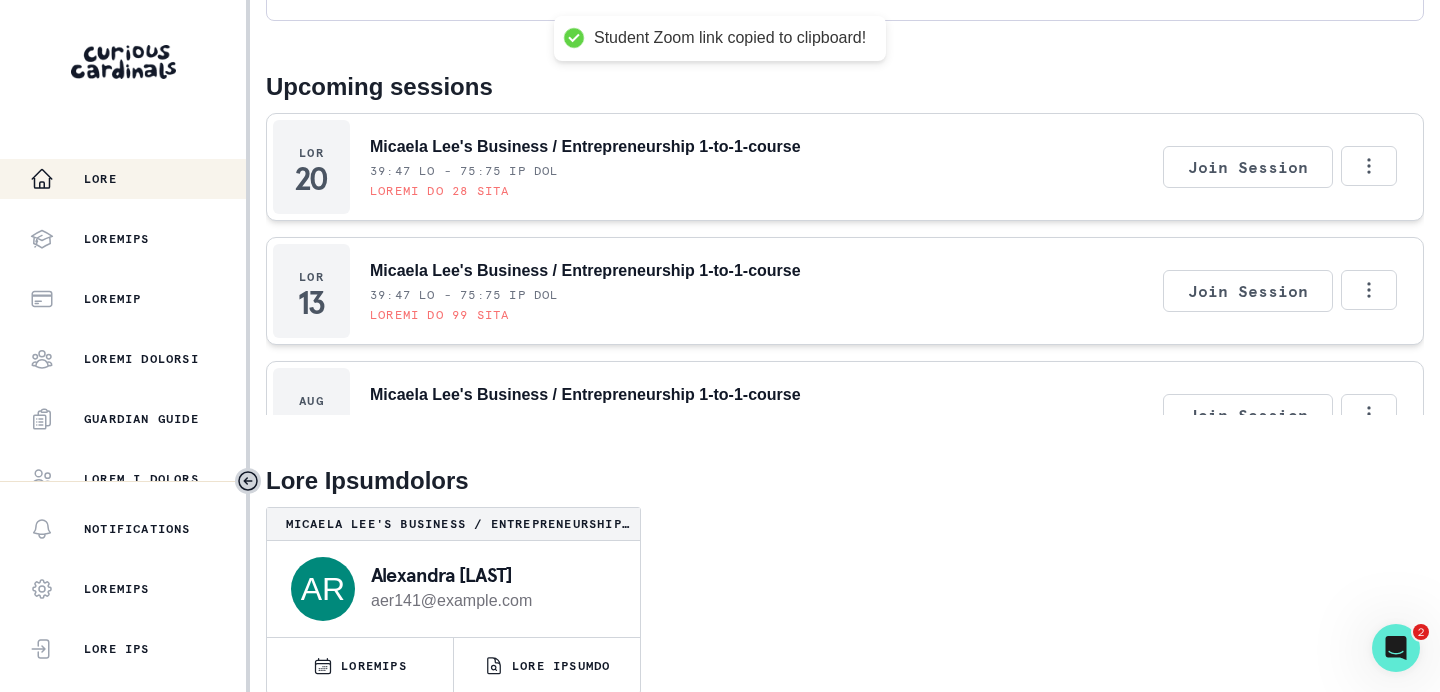 scroll, scrollTop: 375, scrollLeft: 0, axis: vertical 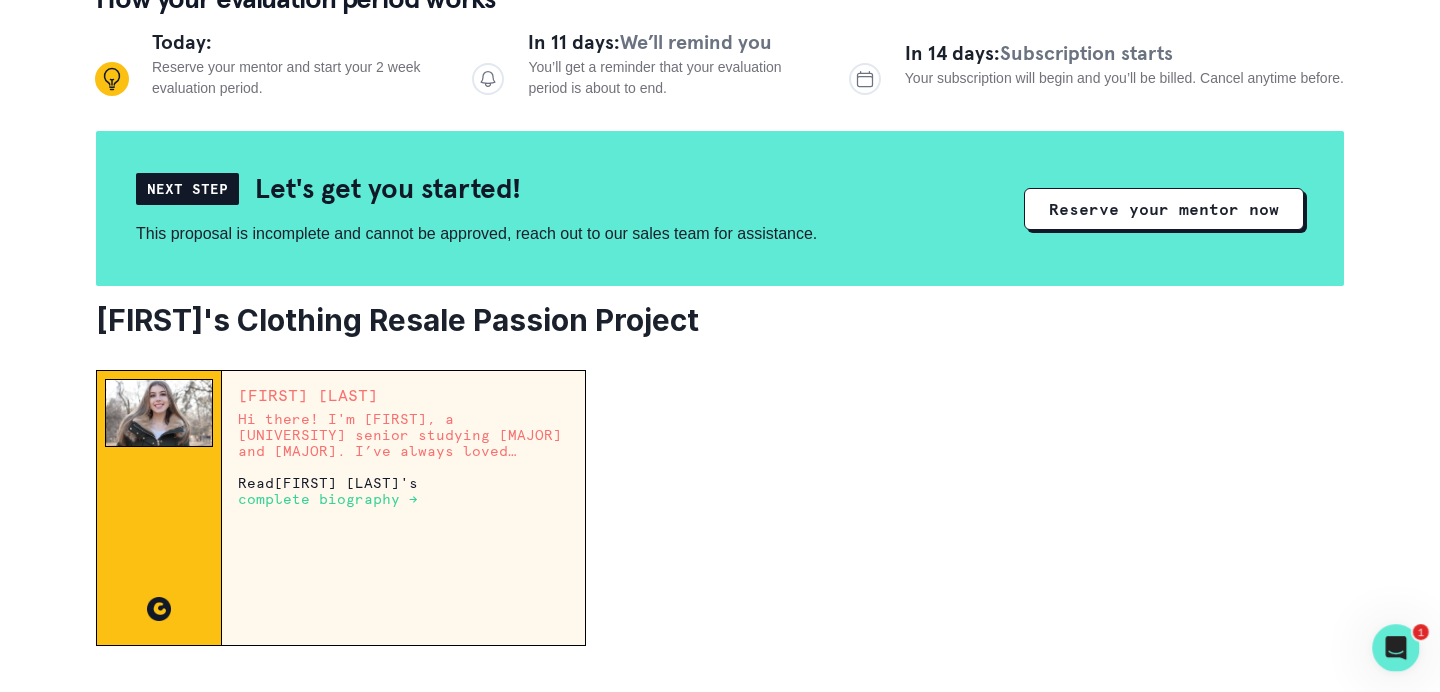 click on "complete biography →" at bounding box center [328, 499] 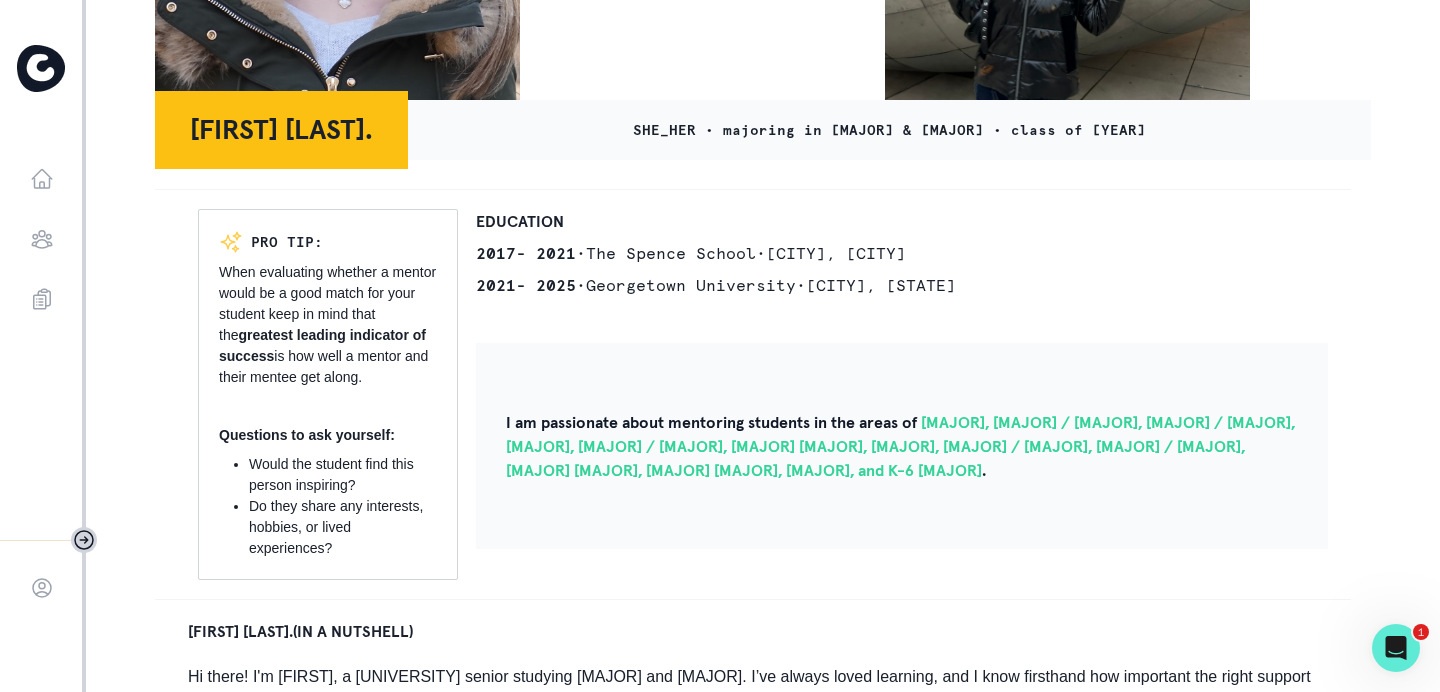 scroll, scrollTop: 410, scrollLeft: 0, axis: vertical 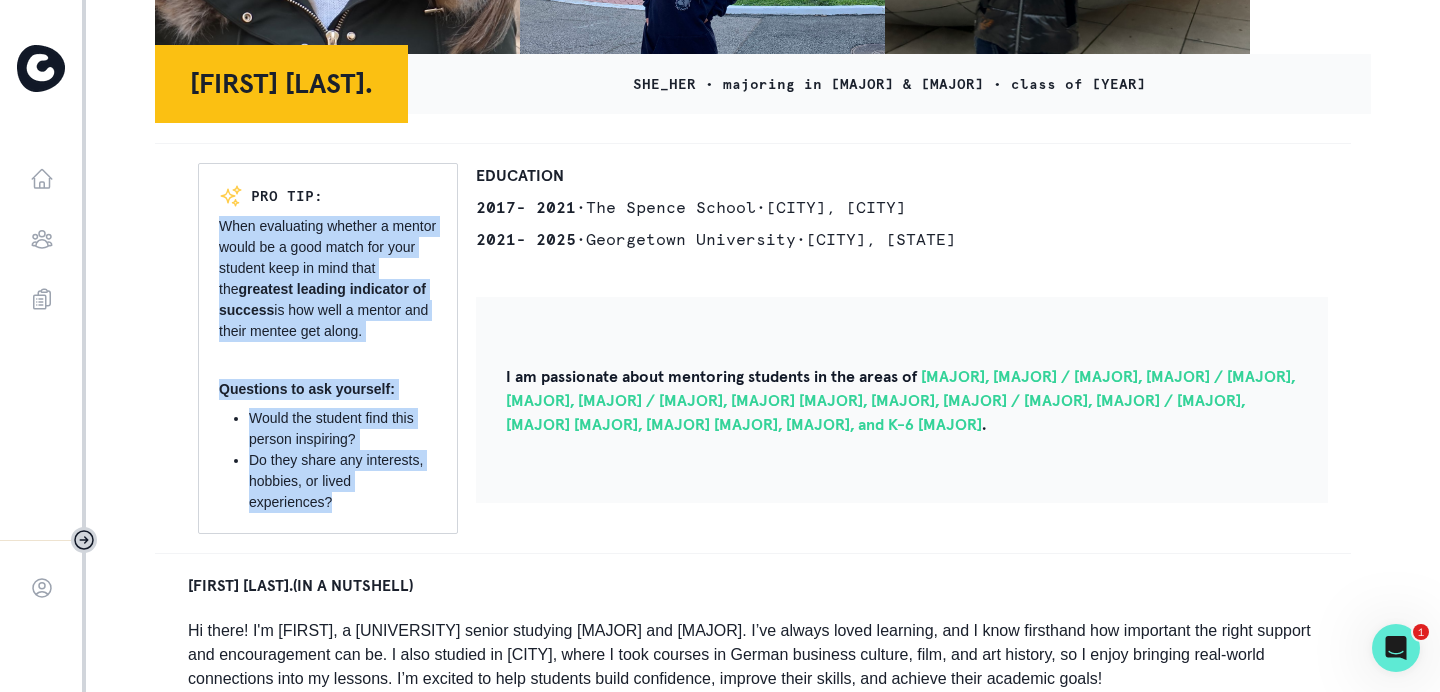 drag, startPoint x: 221, startPoint y: 231, endPoint x: 371, endPoint y: 532, distance: 336.30493 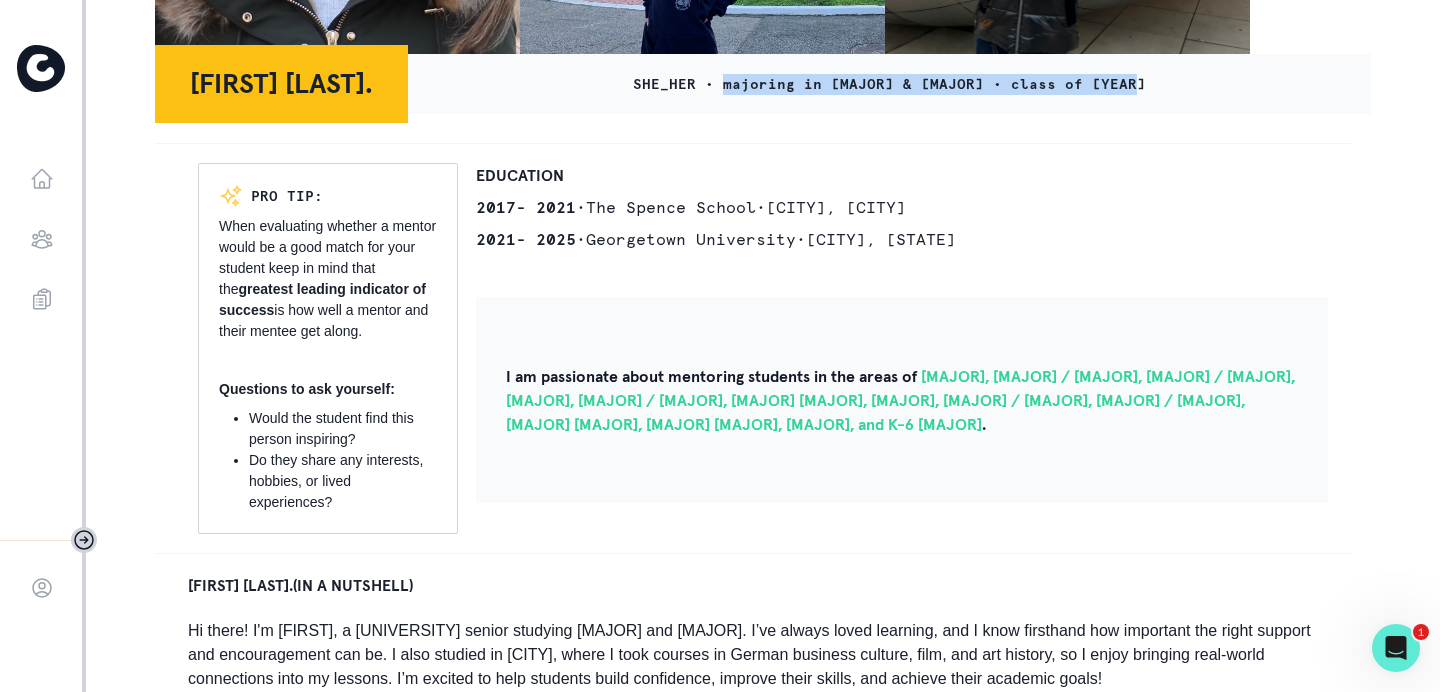 drag, startPoint x: 733, startPoint y: 86, endPoint x: 1185, endPoint y: 97, distance: 452.13382 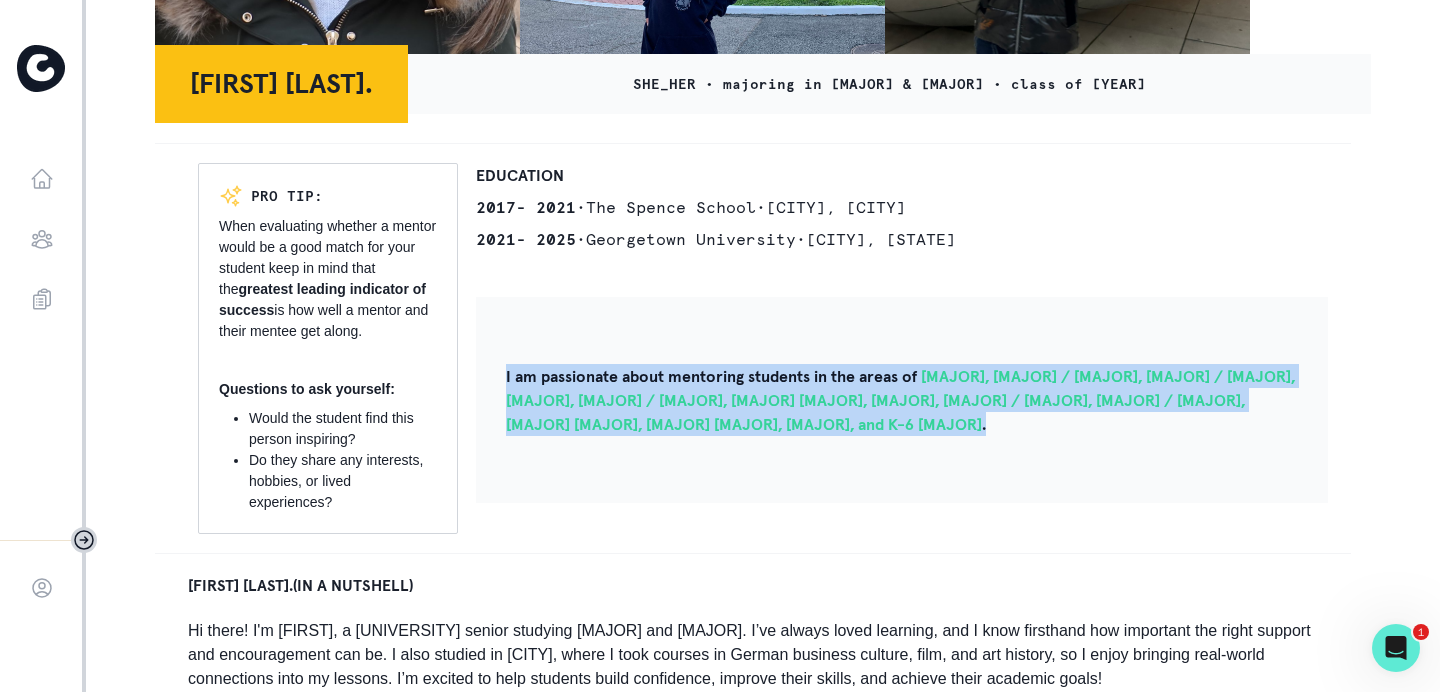 drag, startPoint x: 502, startPoint y: 377, endPoint x: 634, endPoint y: 445, distance: 148.48569 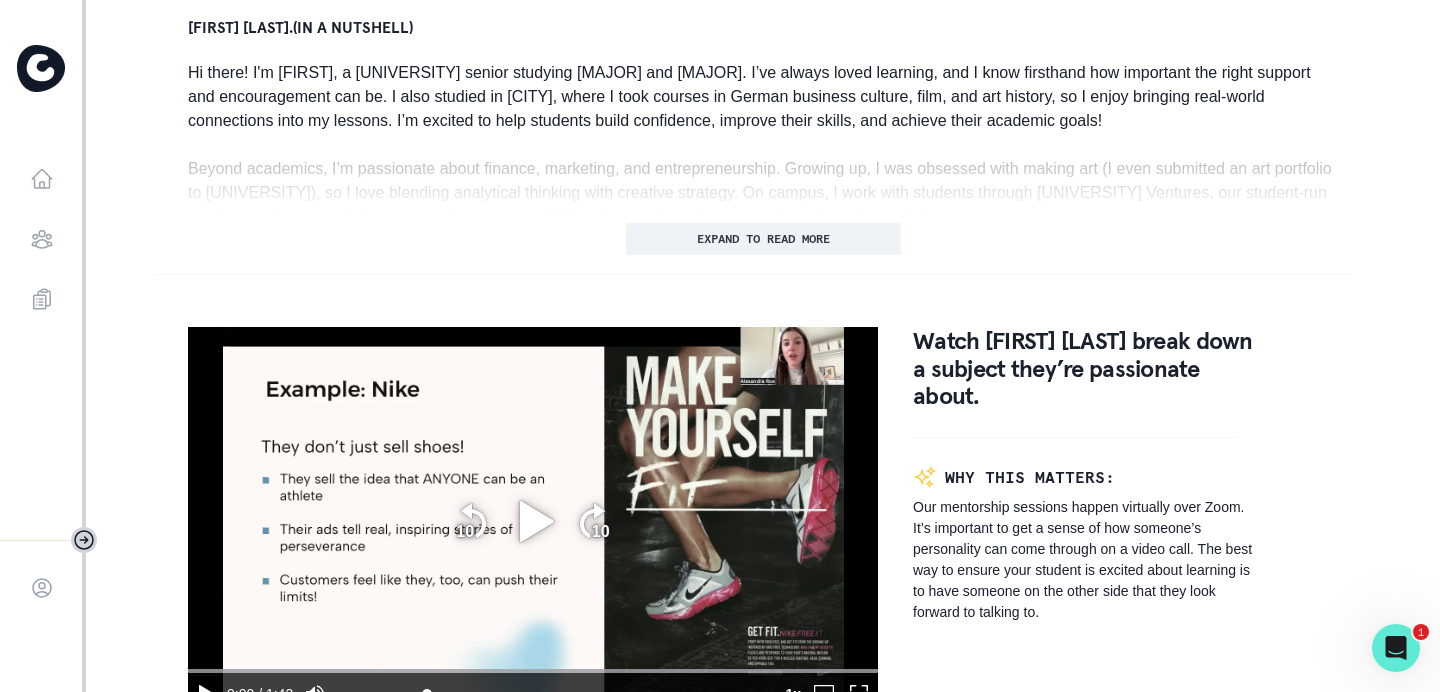 scroll, scrollTop: 1067, scrollLeft: 0, axis: vertical 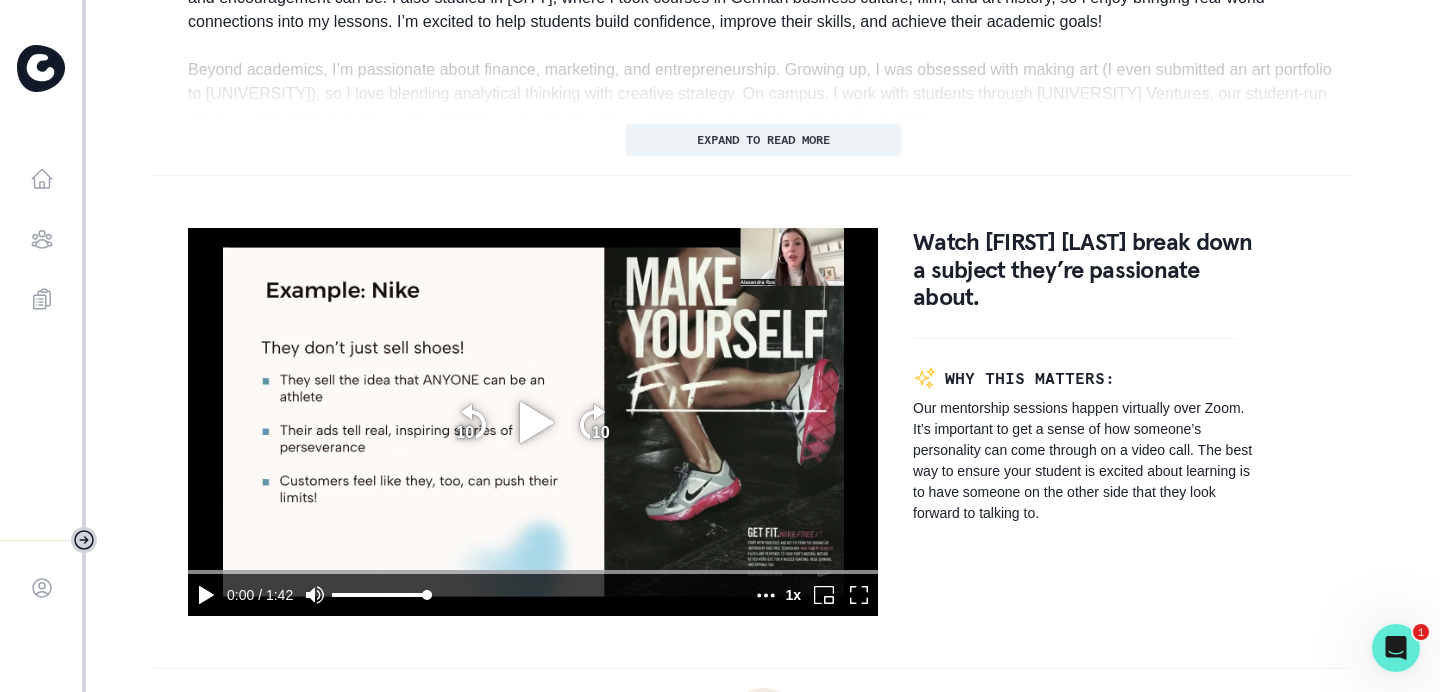 click on "EXPAND TO READ MORE" at bounding box center (763, 140) 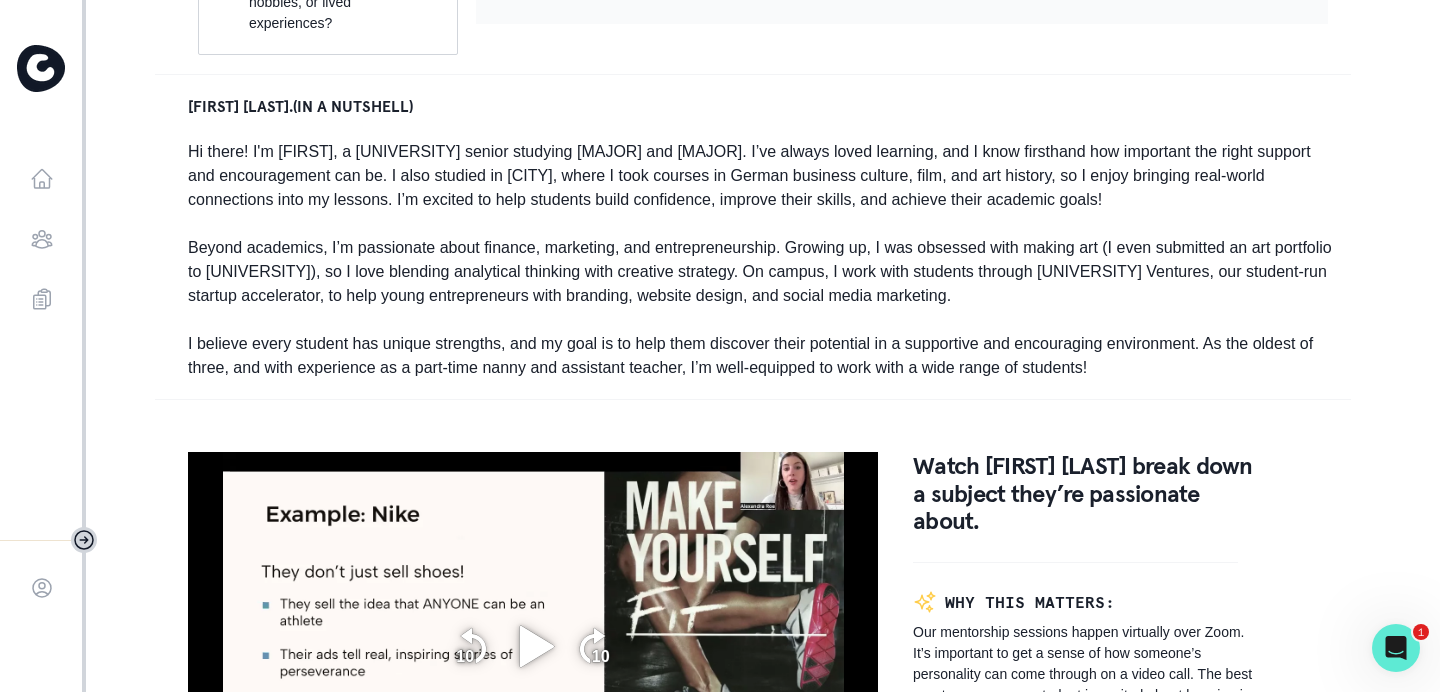 scroll, scrollTop: 881, scrollLeft: 0, axis: vertical 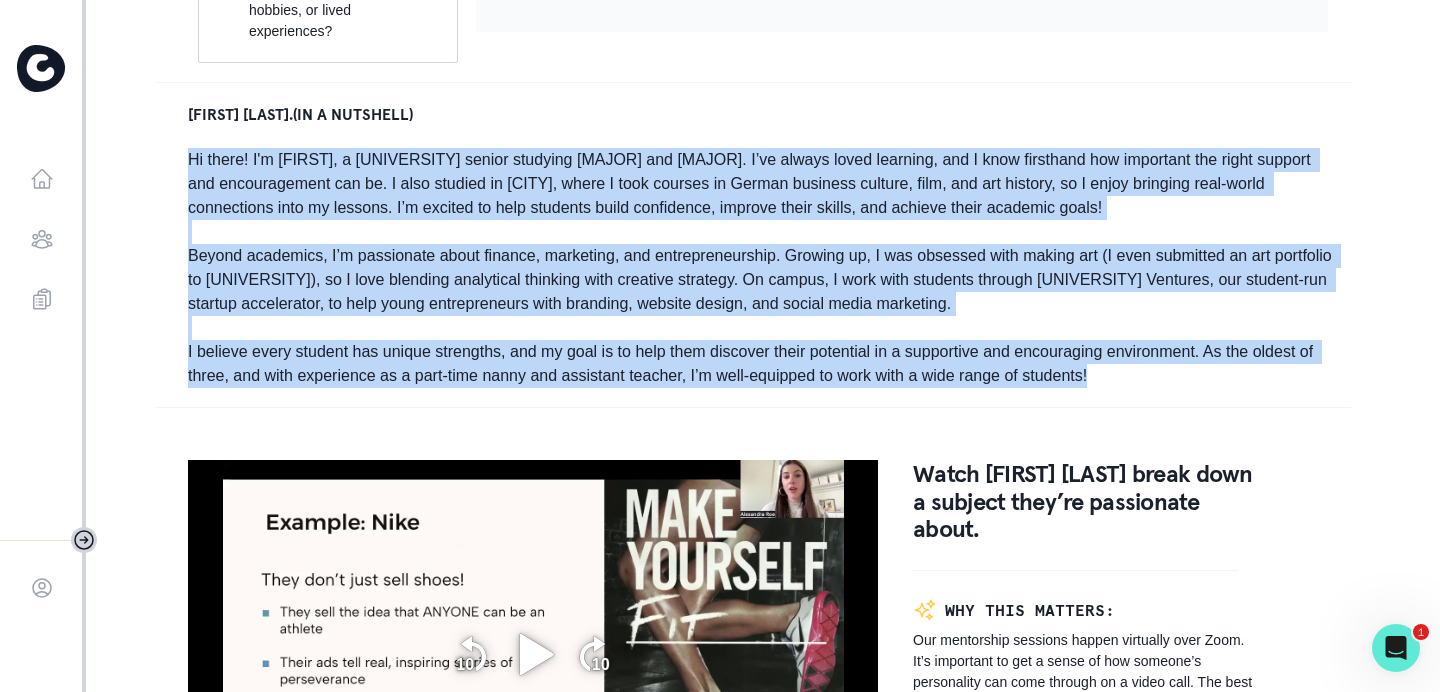 drag, startPoint x: 185, startPoint y: 180, endPoint x: 1395, endPoint y: 388, distance: 1227.7476 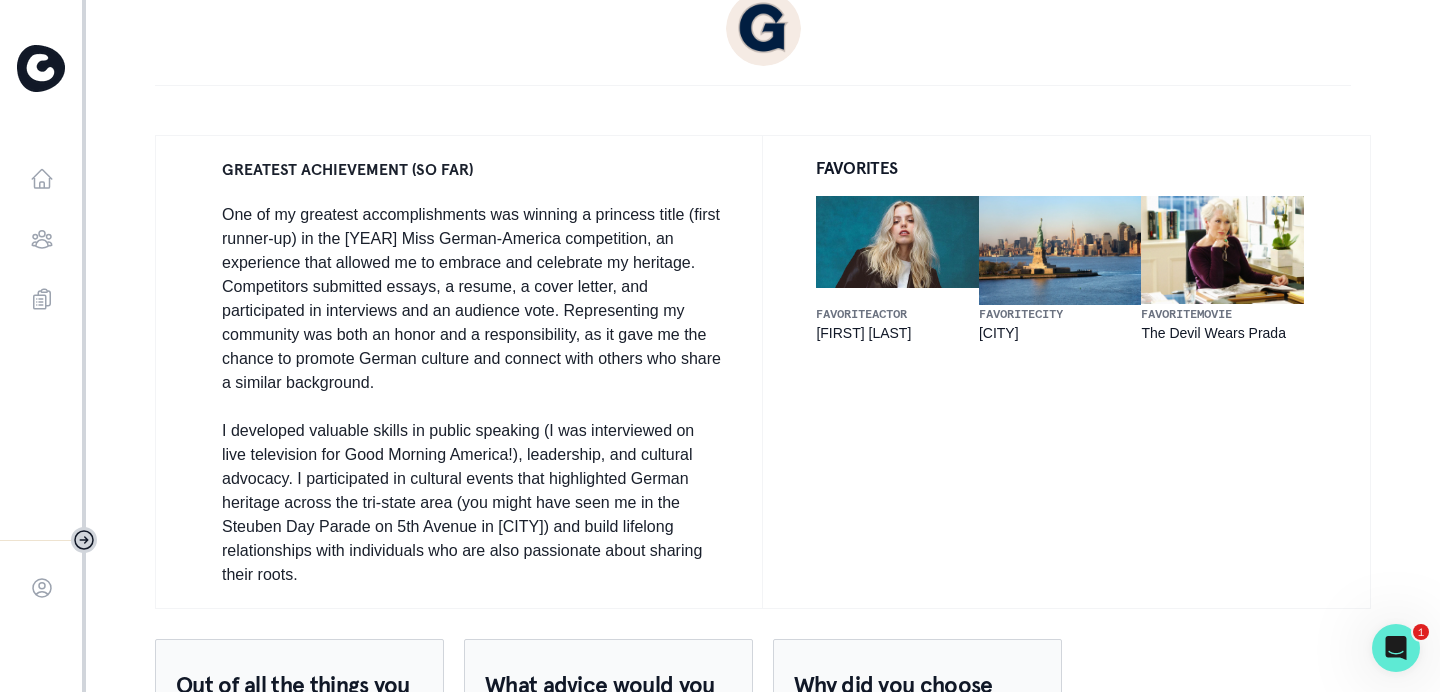 scroll, scrollTop: 1811, scrollLeft: 0, axis: vertical 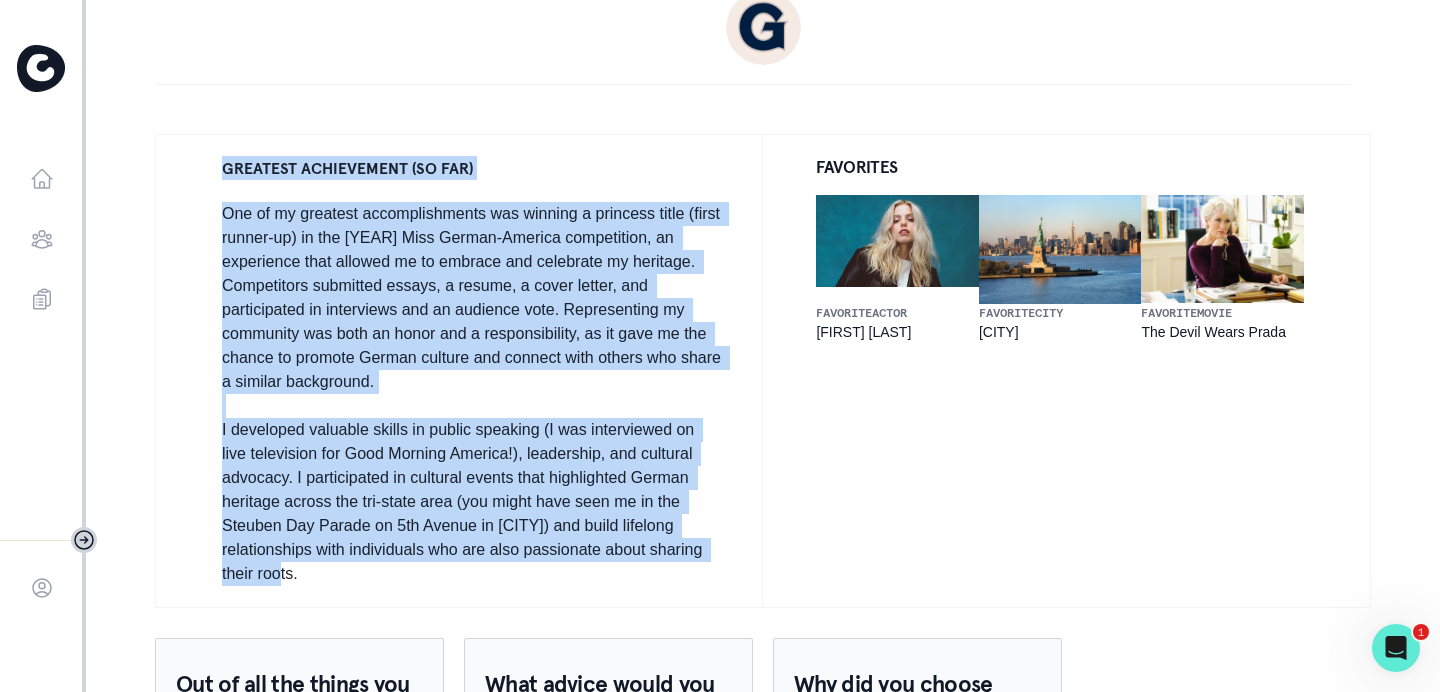 drag, startPoint x: 226, startPoint y: 188, endPoint x: 496, endPoint y: 593, distance: 486.74942 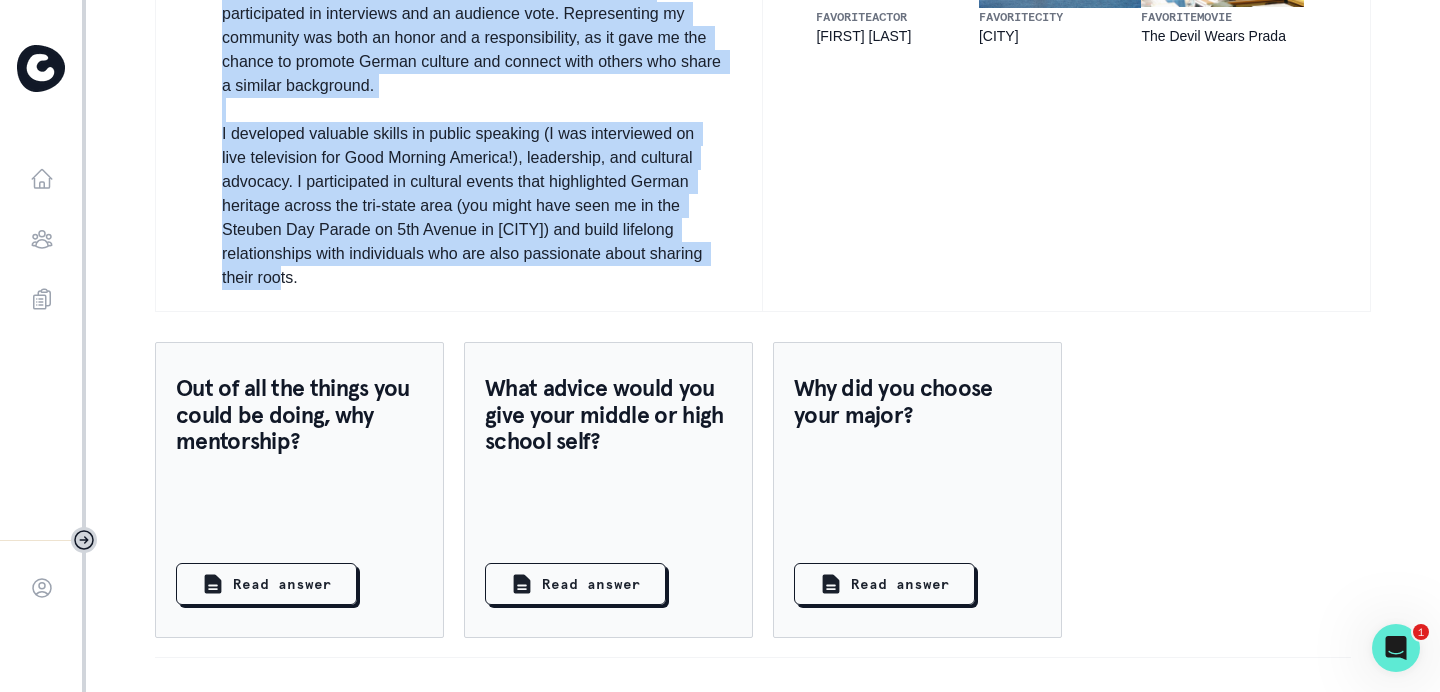 scroll, scrollTop: 2137, scrollLeft: 0, axis: vertical 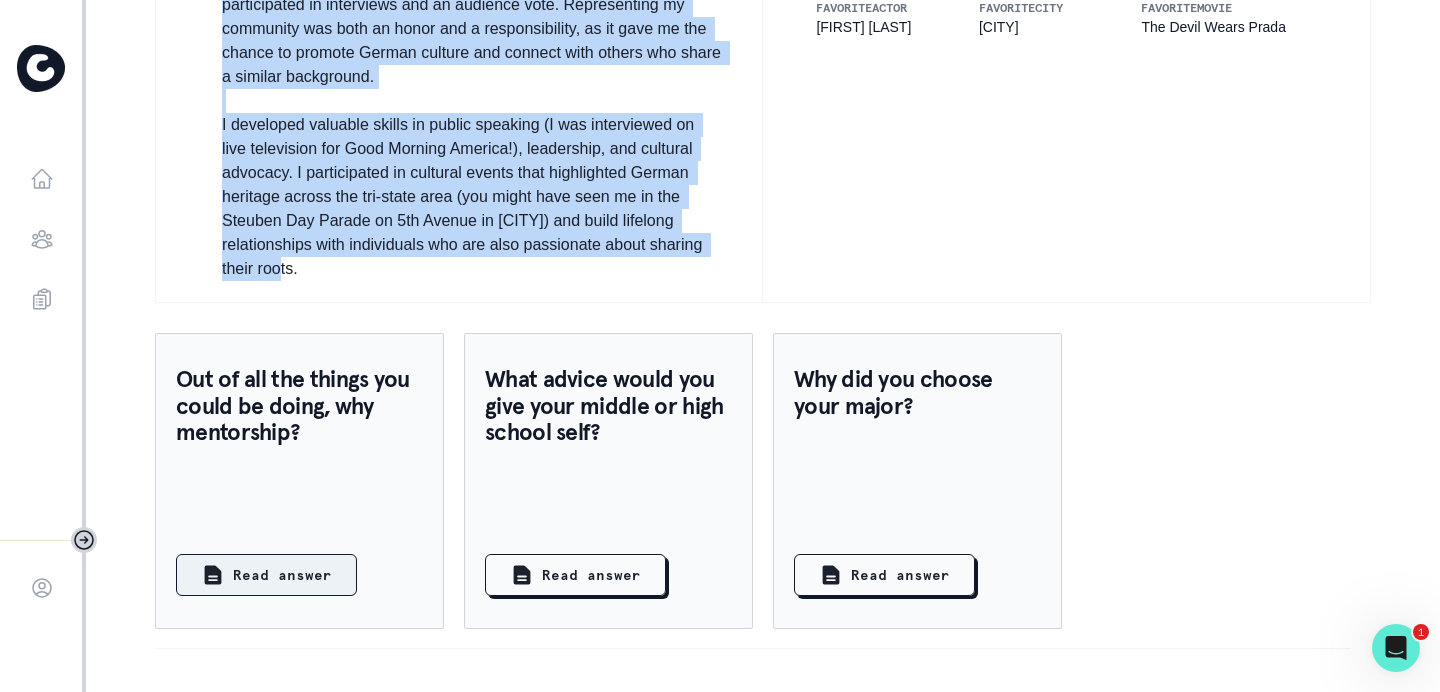 click on "Read answer" at bounding box center (282, 575) 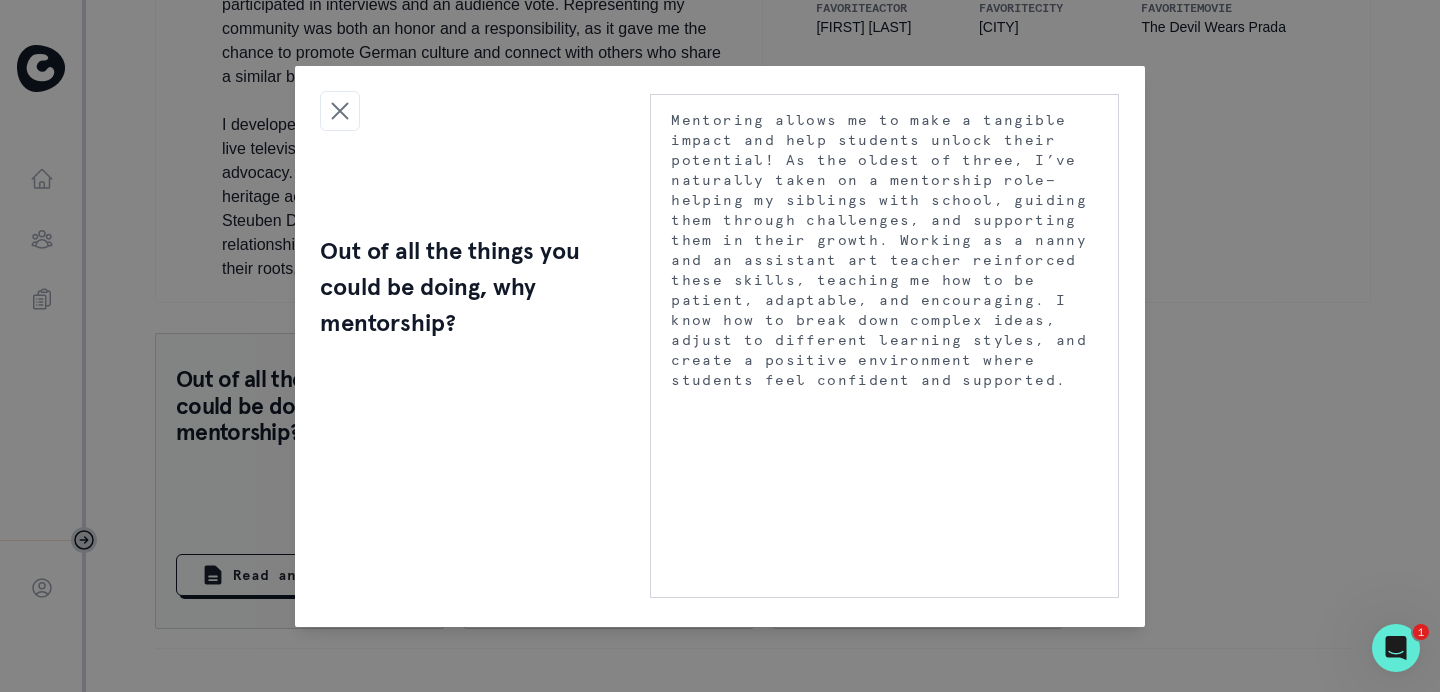 click on "Out of all the things you could be doing, why mentorship?" at bounding box center (455, 287) 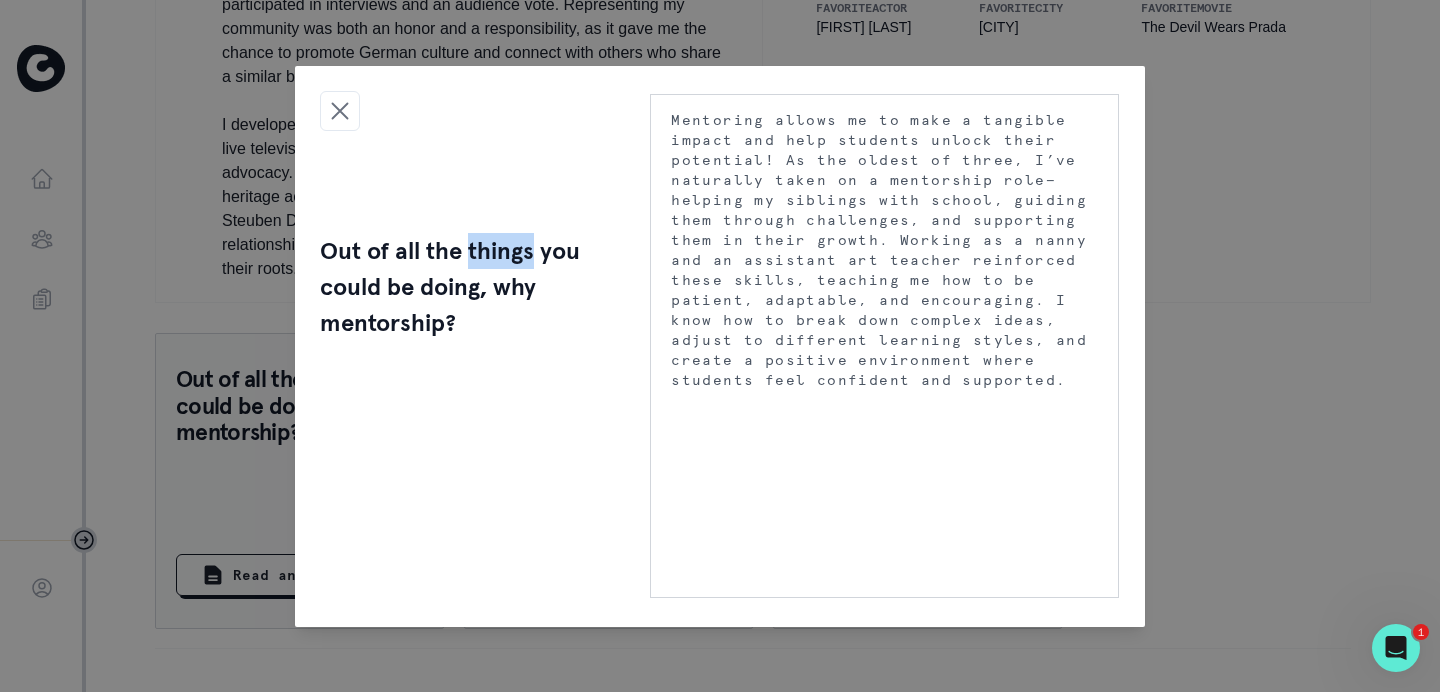 click on "Out of all the things you could be doing, why mentorship?" at bounding box center (455, 287) 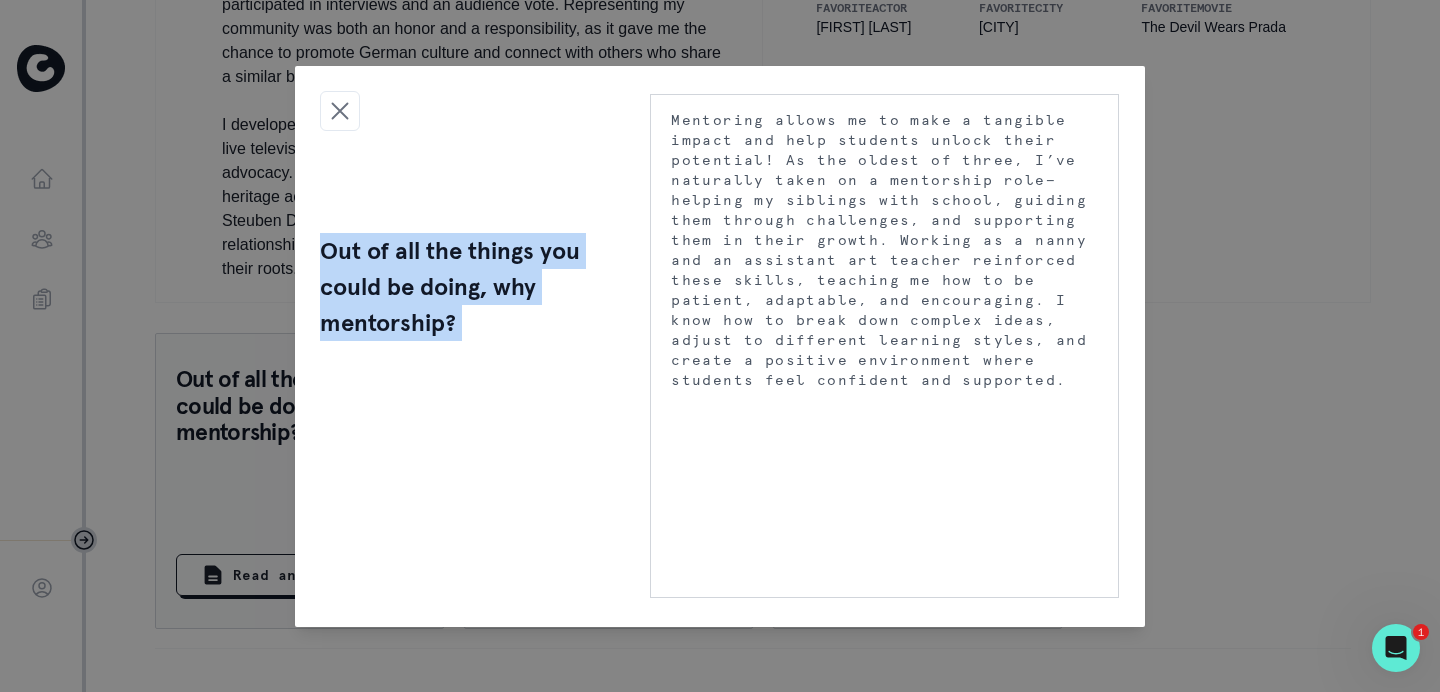 click on "Out of all the things you could be doing, why mentorship?" at bounding box center (455, 287) 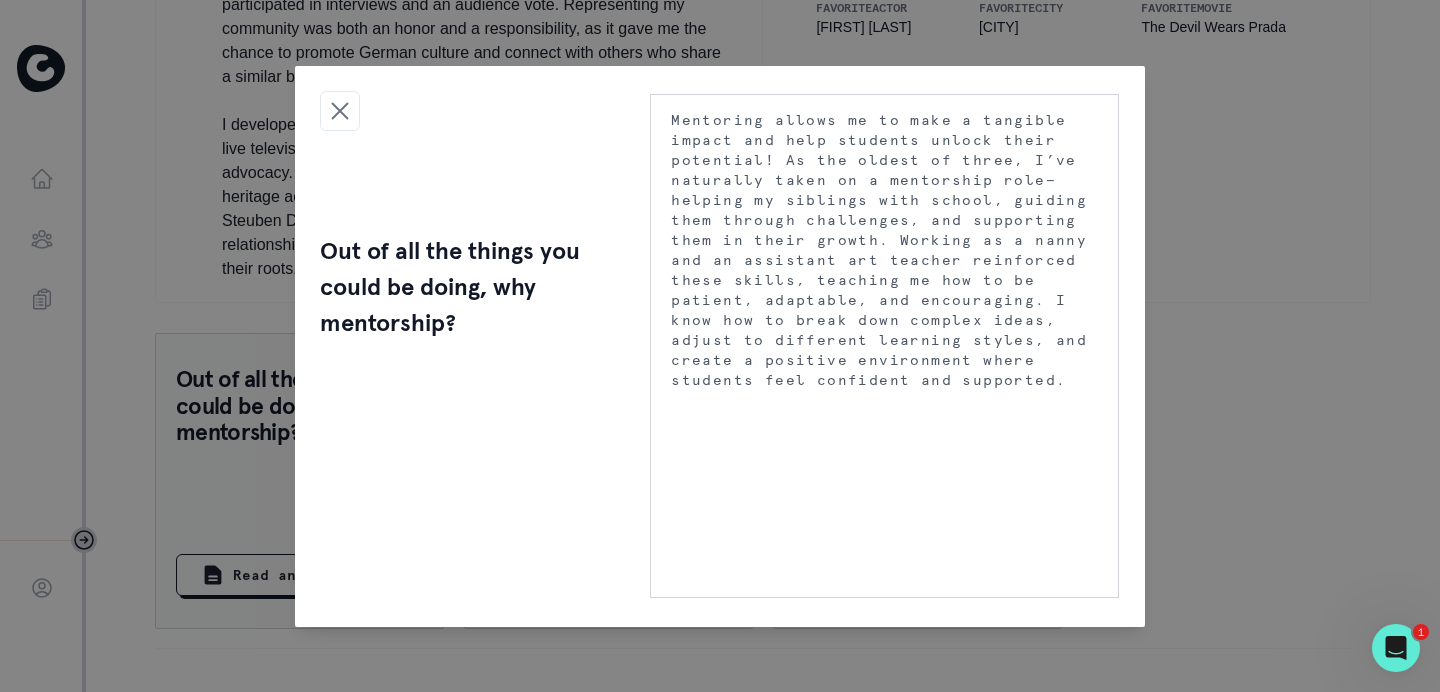 click on "Mentoring allows me to make a tangible impact and help students unlock their potential! As the oldest of three, I’ve naturally taken on a mentorship role—helping my siblings with school, guiding them through challenges, and supporting them in their growth. Working as a nanny and an assistant art teacher reinforced these skills, teaching me how to be patient, adaptable, and encouraging. I know how to break down complex ideas, adjust to different learning styles, and create a positive environment where students feel confident and supported." at bounding box center (884, 250) 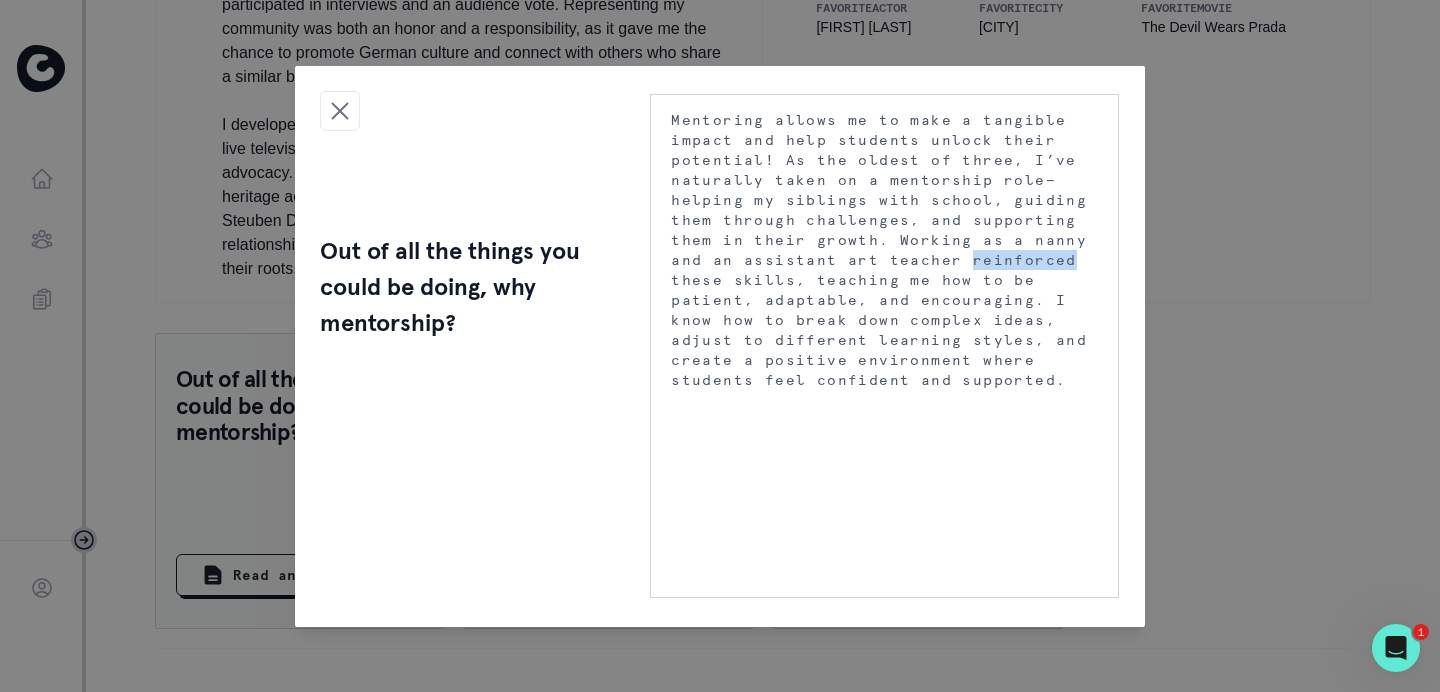 click on "Mentoring allows me to make a tangible impact and help students unlock their potential! As the oldest of three, I’ve naturally taken on a mentorship role—helping my siblings with school, guiding them through challenges, and supporting them in their growth. Working as a nanny and an assistant art teacher reinforced these skills, teaching me how to be patient, adaptable, and encouraging. I know how to break down complex ideas, adjust to different learning styles, and create a positive environment where students feel confident and supported." at bounding box center [884, 250] 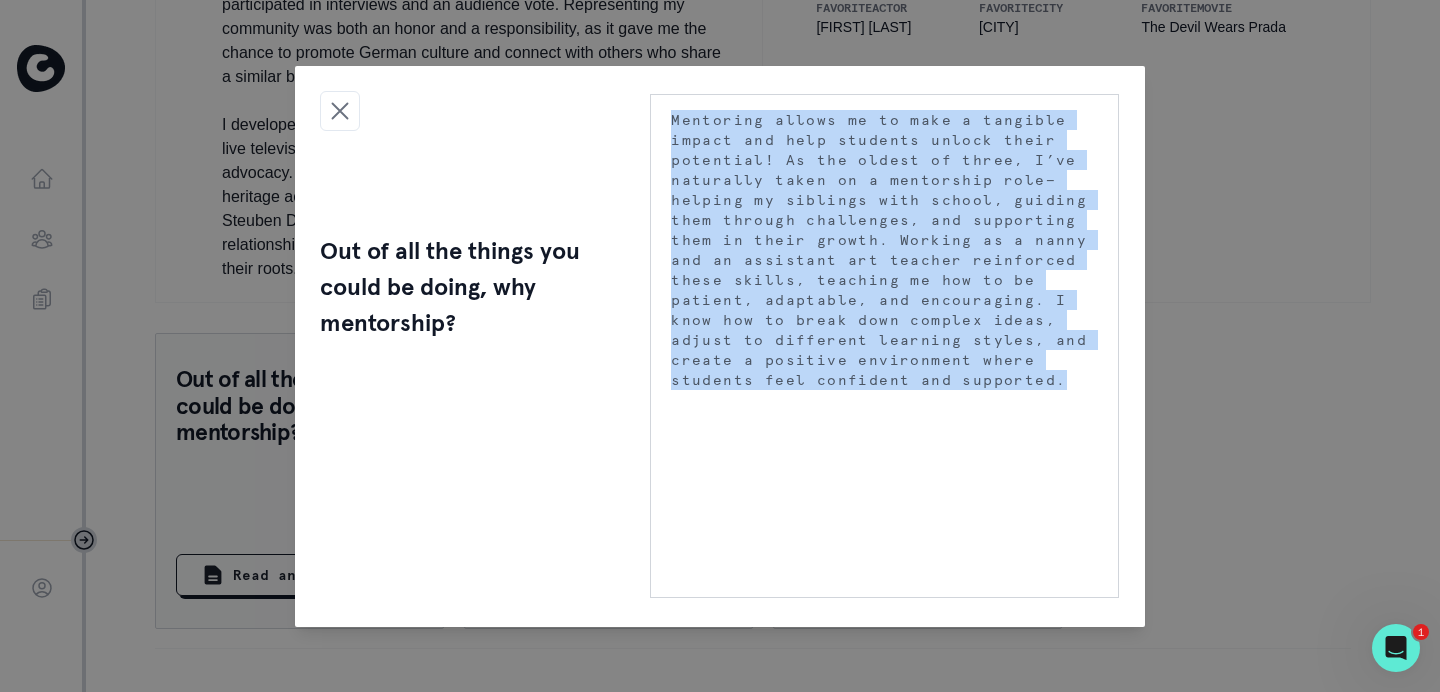 click on "Mentoring allows me to make a tangible impact and help students unlock their potential! As the oldest of three, I’ve naturally taken on a mentorship role—helping my siblings with school, guiding them through challenges, and supporting them in their growth. Working as a nanny and an assistant art teacher reinforced these skills, teaching me how to be patient, adaptable, and encouraging. I know how to break down complex ideas, adjust to different learning styles, and create a positive environment where students feel confident and supported." at bounding box center (884, 250) 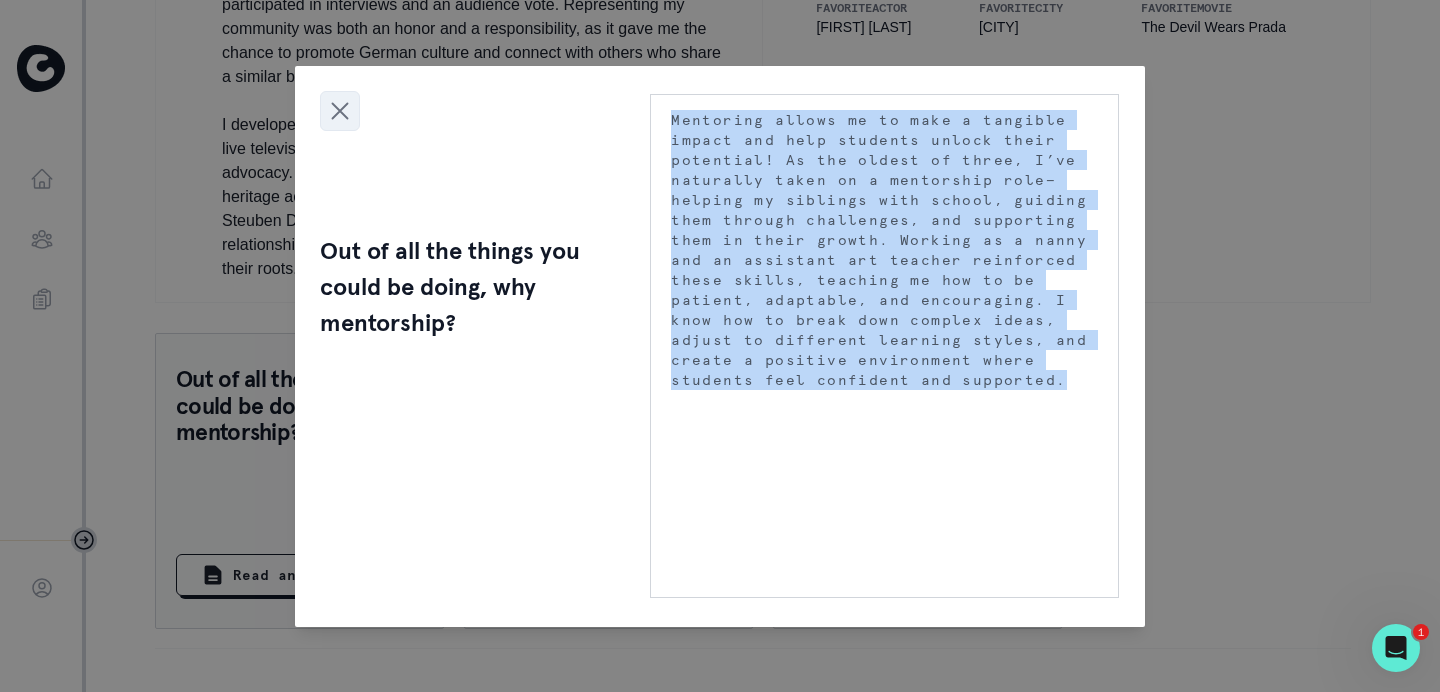 click at bounding box center [340, 110] 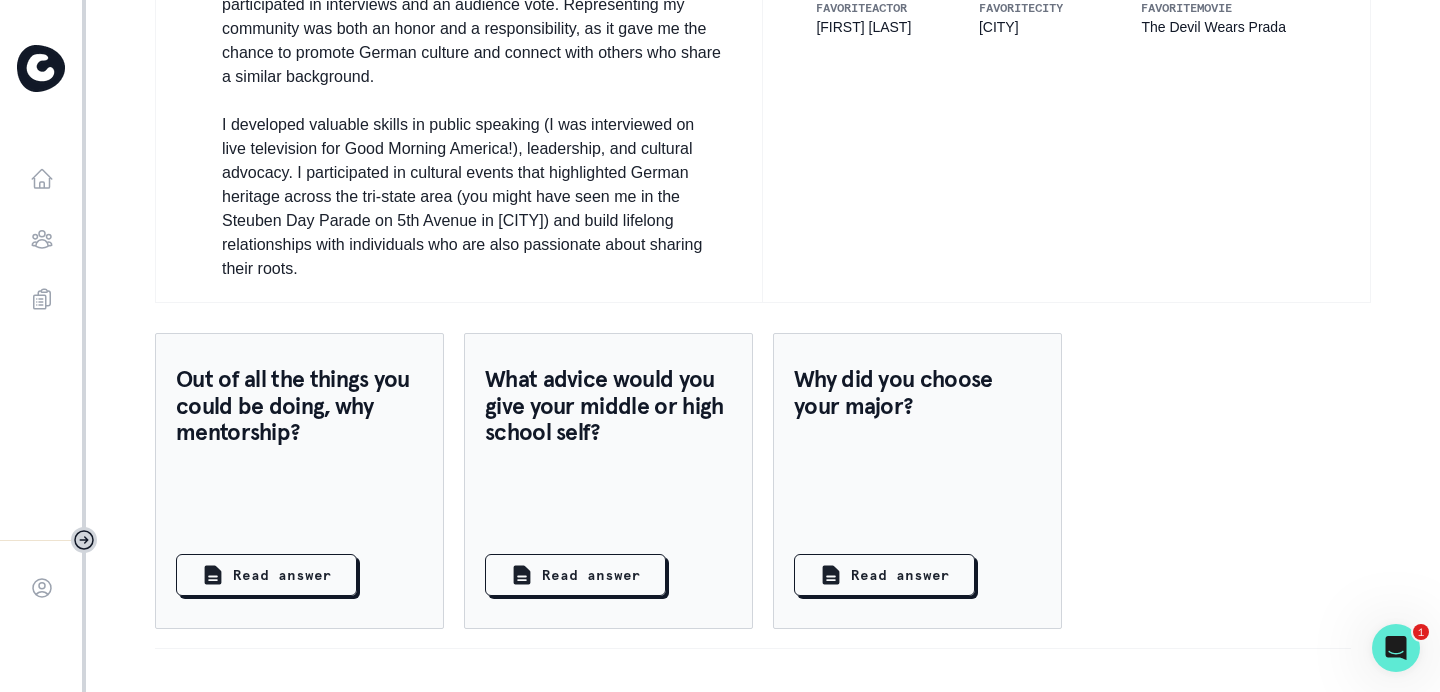 click on "What advice would you give your middle or high school self?" at bounding box center [299, 405] 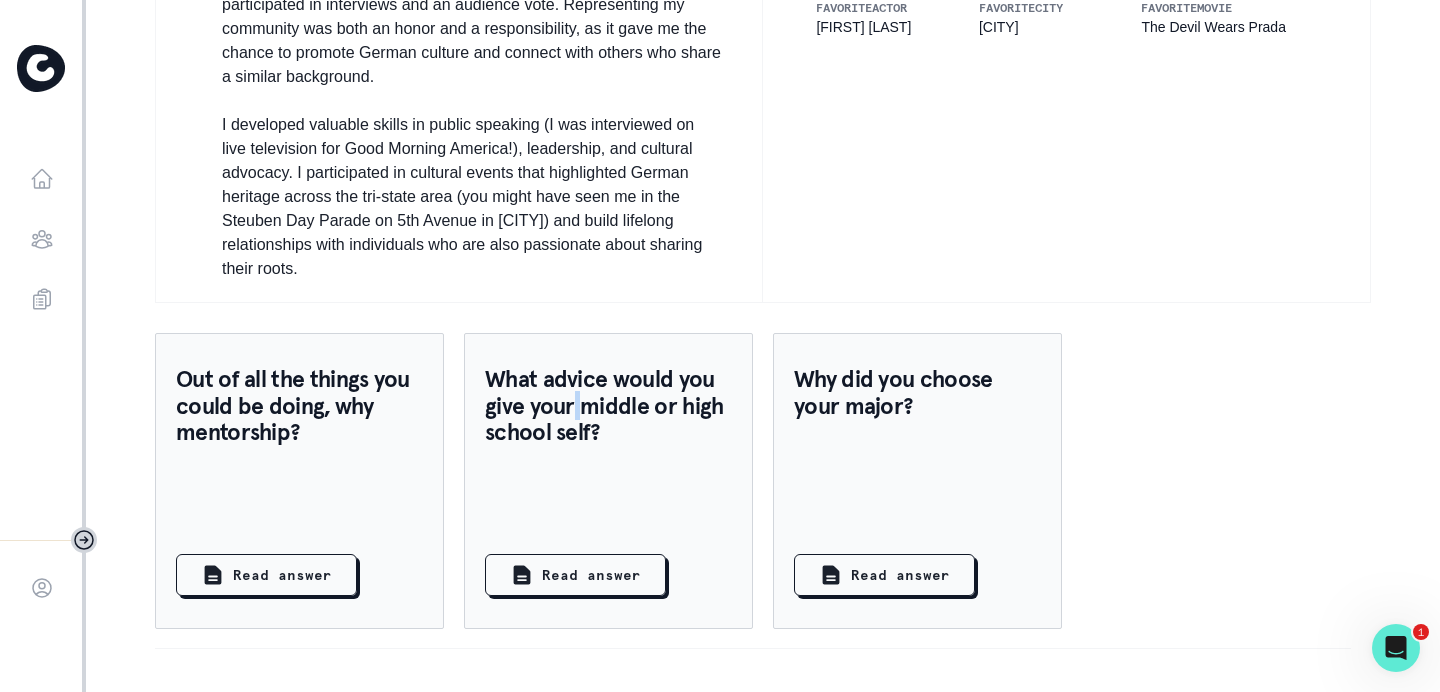 click on "What advice would you give your middle or high school self?" at bounding box center [299, 405] 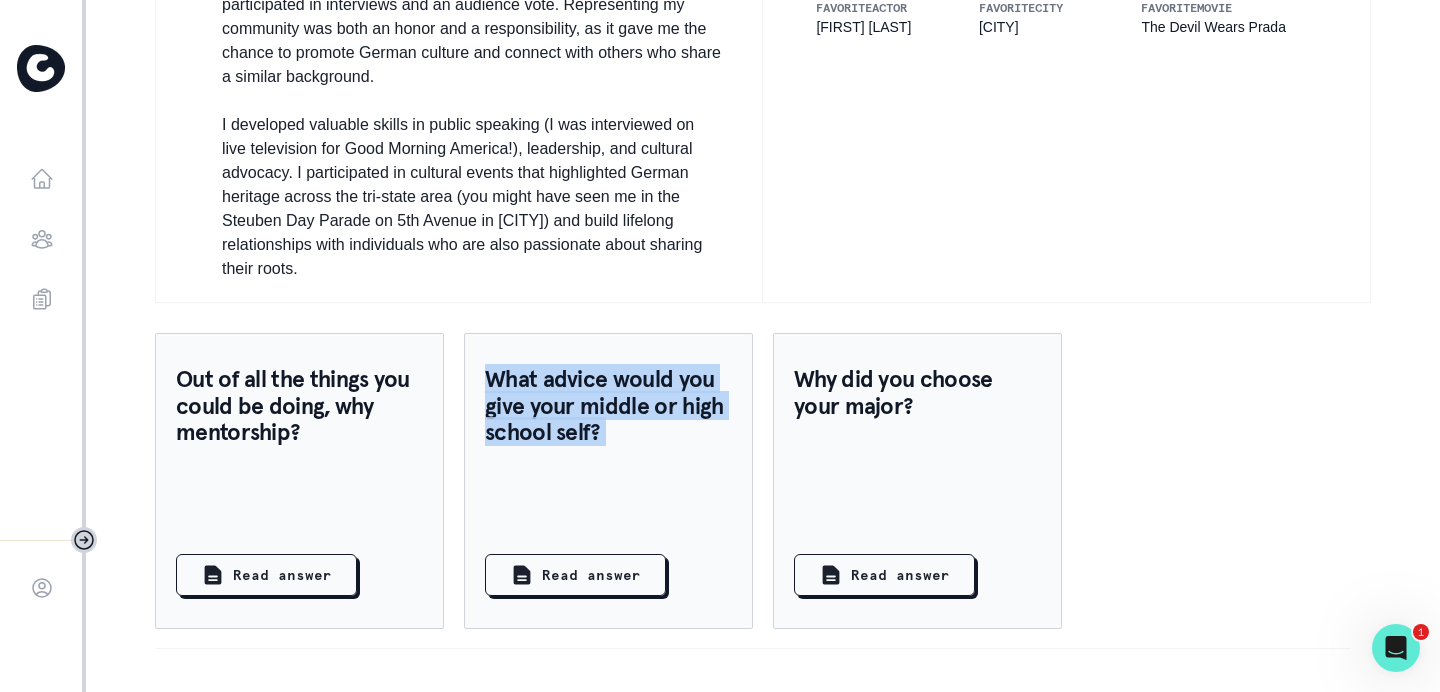 click on "What advice would you give your middle or high school self?" at bounding box center (299, 405) 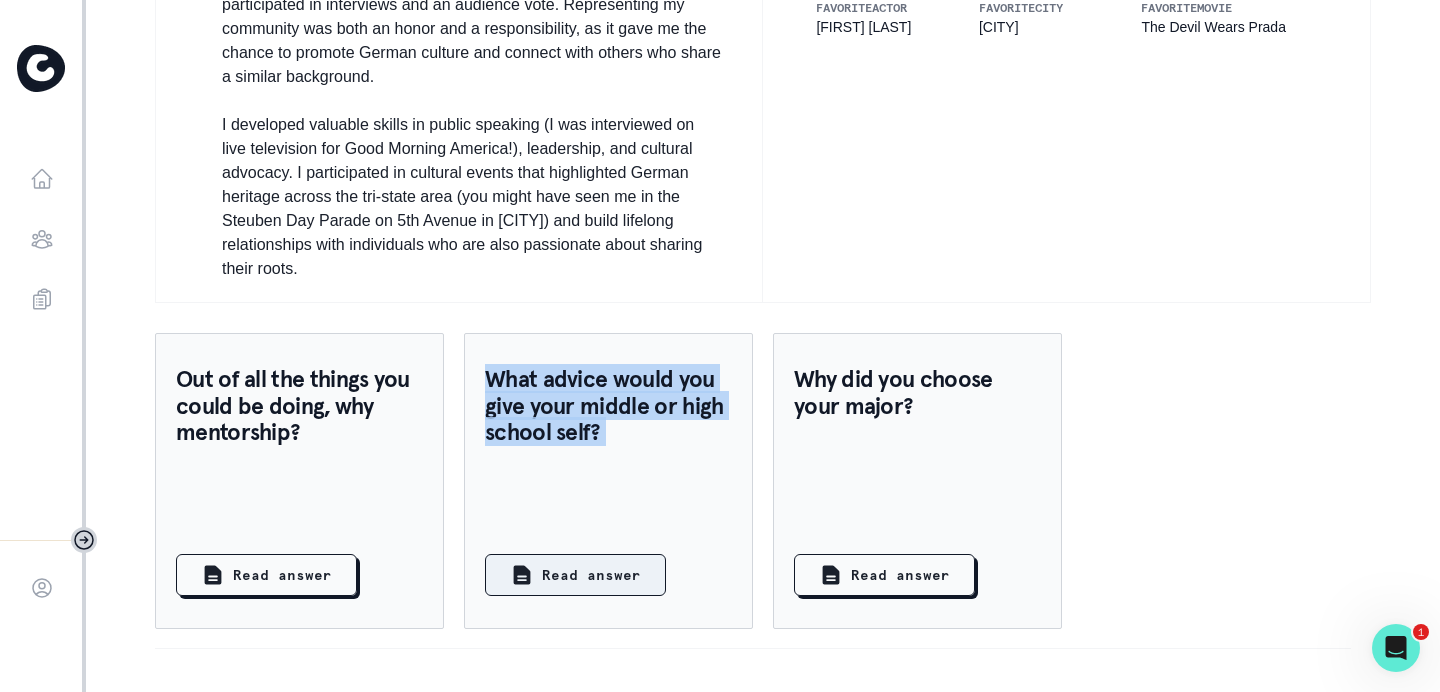 click on "Read answer" at bounding box center [266, 575] 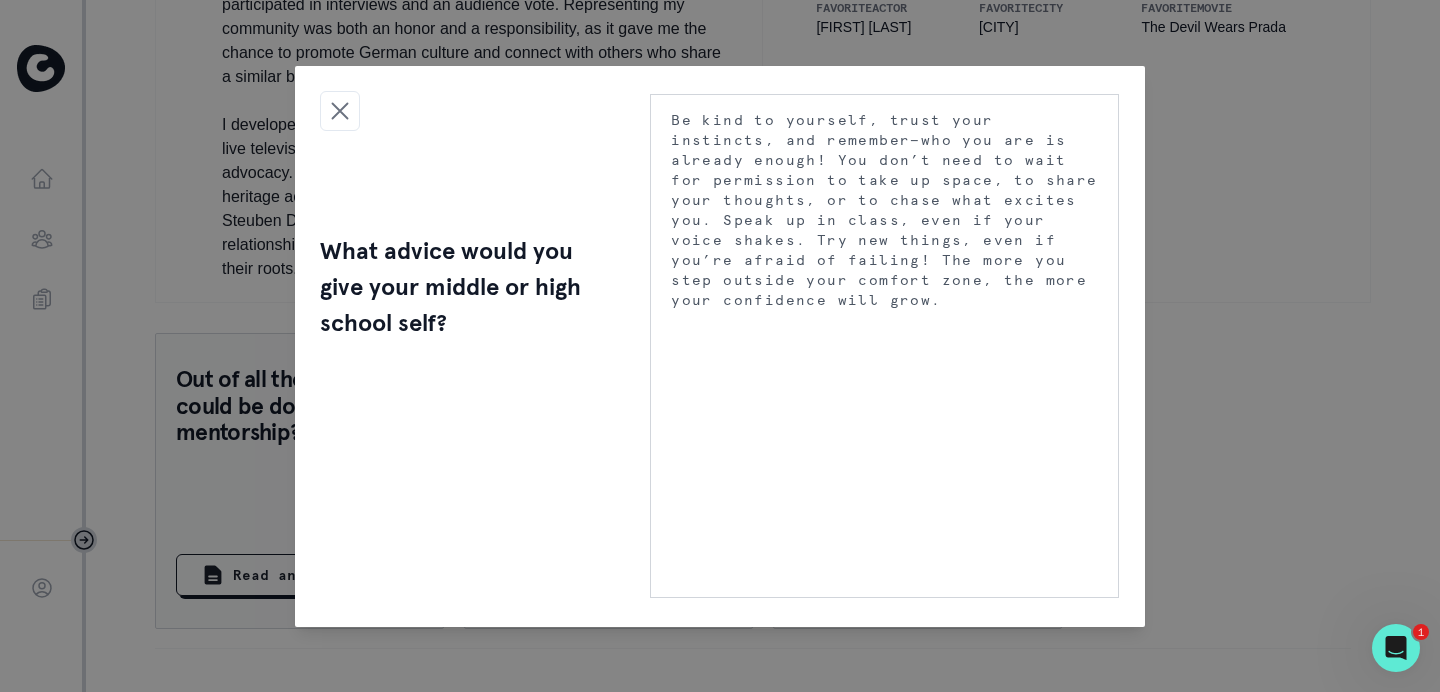 click on "Be kind to yourself, trust your instincts, and remember—who you are is already enough! You don’t need to wait for permission to take up space, to share your thoughts, or to chase what excites you. Speak up in class, even if your voice shakes. Try new things, even if you’re afraid of failing! The more you step outside your comfort zone, the more your confidence will grow." at bounding box center (884, 210) 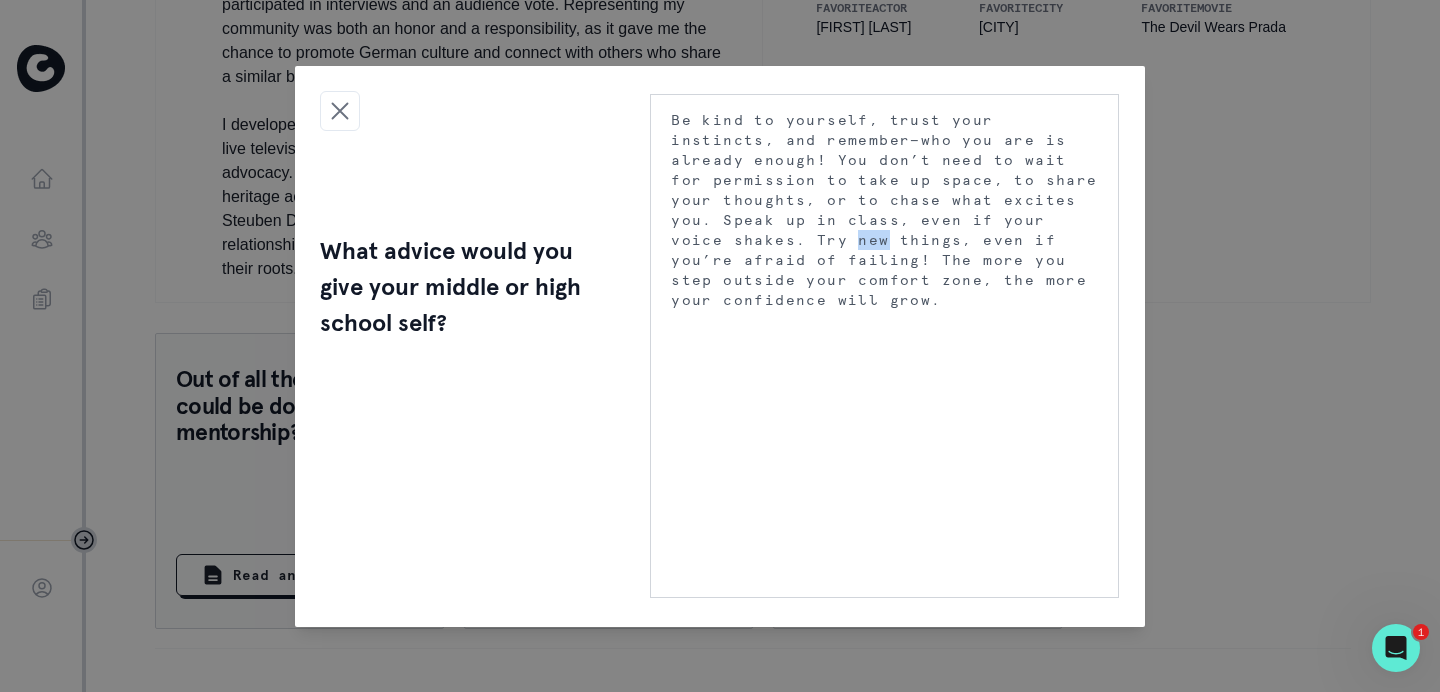 click on "Be kind to yourself, trust your instincts, and remember—who you are is already enough! You don’t need to wait for permission to take up space, to share your thoughts, or to chase what excites you. Speak up in class, even if your voice shakes. Try new things, even if you’re afraid of failing! The more you step outside your comfort zone, the more your confidence will grow." at bounding box center [884, 210] 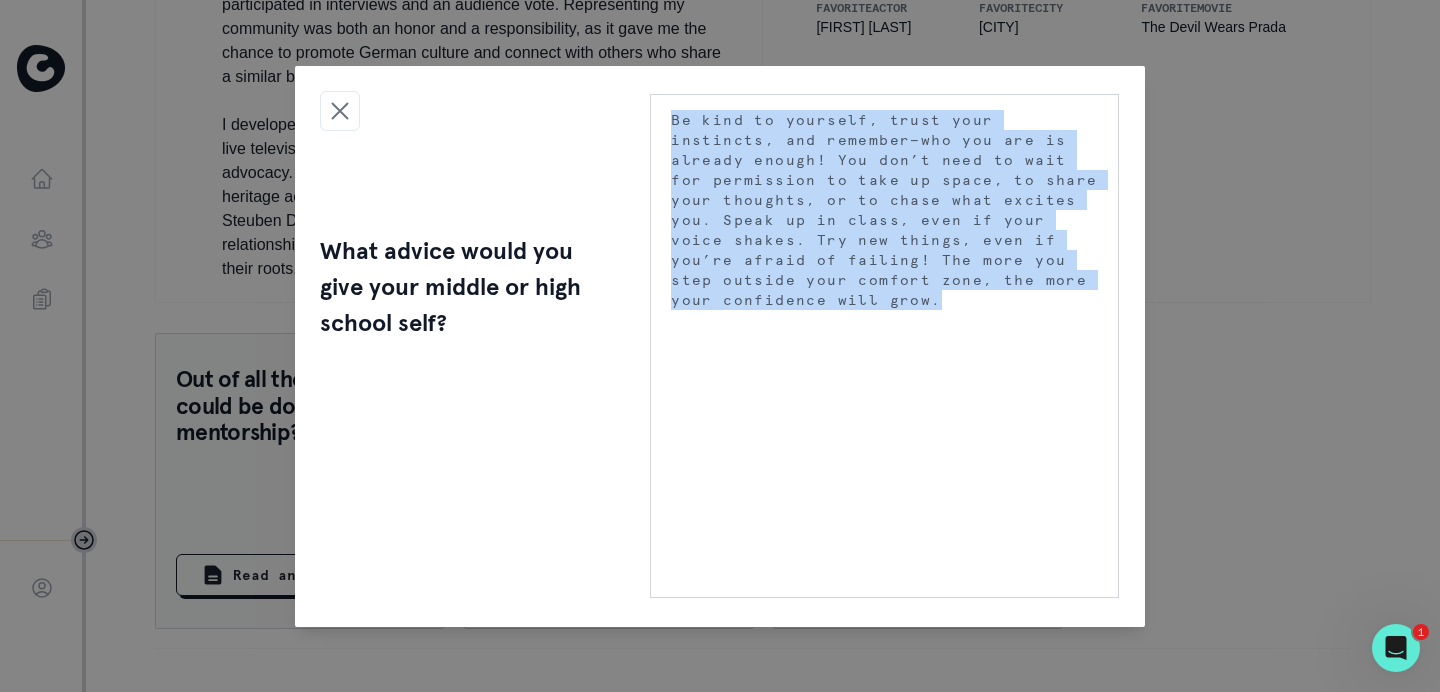 click on "Be kind to yourself, trust your instincts, and remember—who you are is already enough! You don’t need to wait for permission to take up space, to share your thoughts, or to chase what excites you. Speak up in class, even if your voice shakes. Try new things, even if you’re afraid of failing! The more you step outside your comfort zone, the more your confidence will grow." at bounding box center [884, 210] 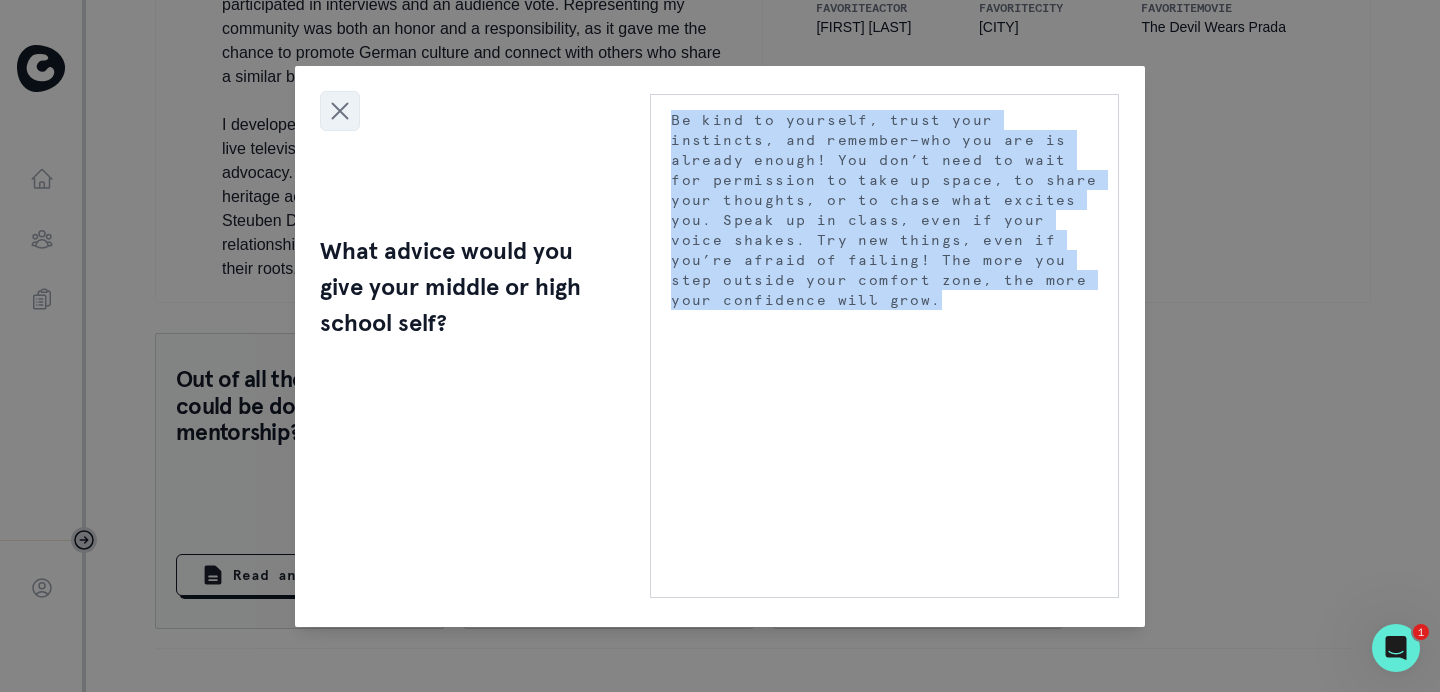 click at bounding box center (340, 111) 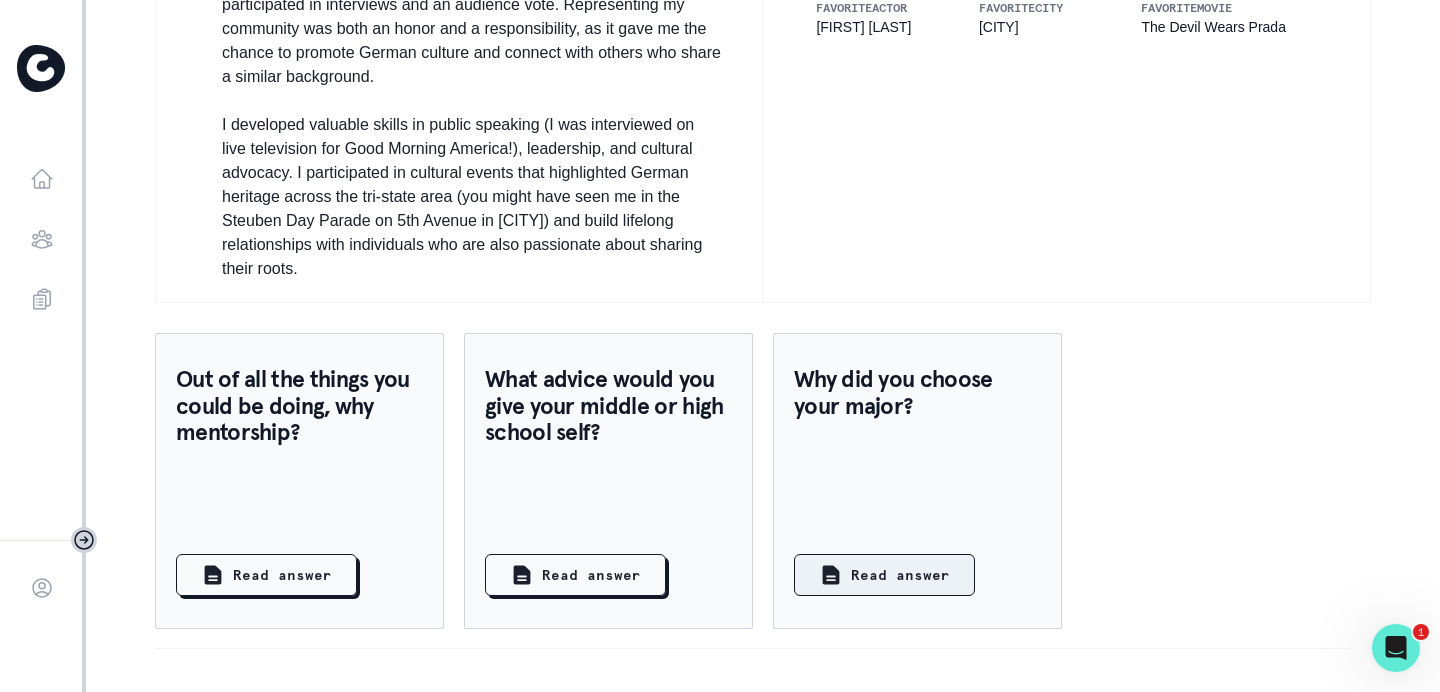 click on "Read answer" at bounding box center (266, 575) 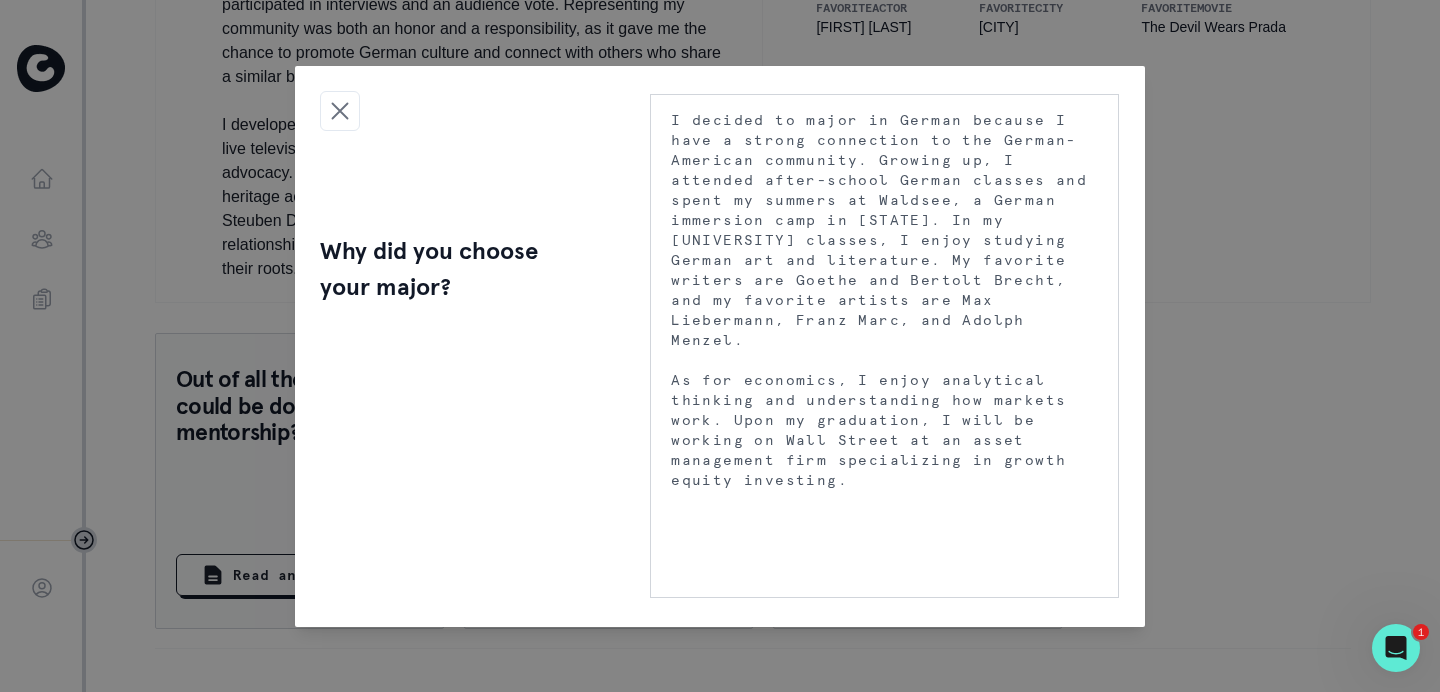 click on "Why did you choose your major?" at bounding box center [455, 269] 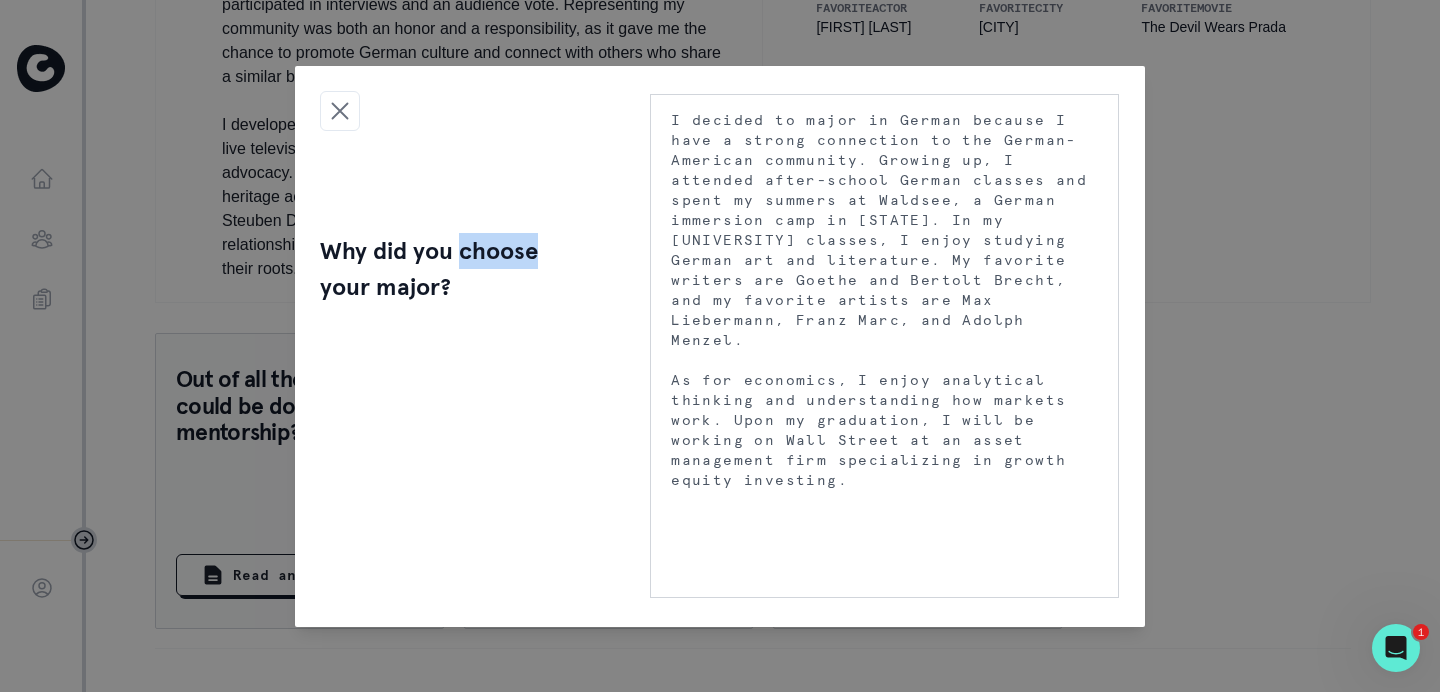 click on "Why did you choose your major?" at bounding box center [455, 269] 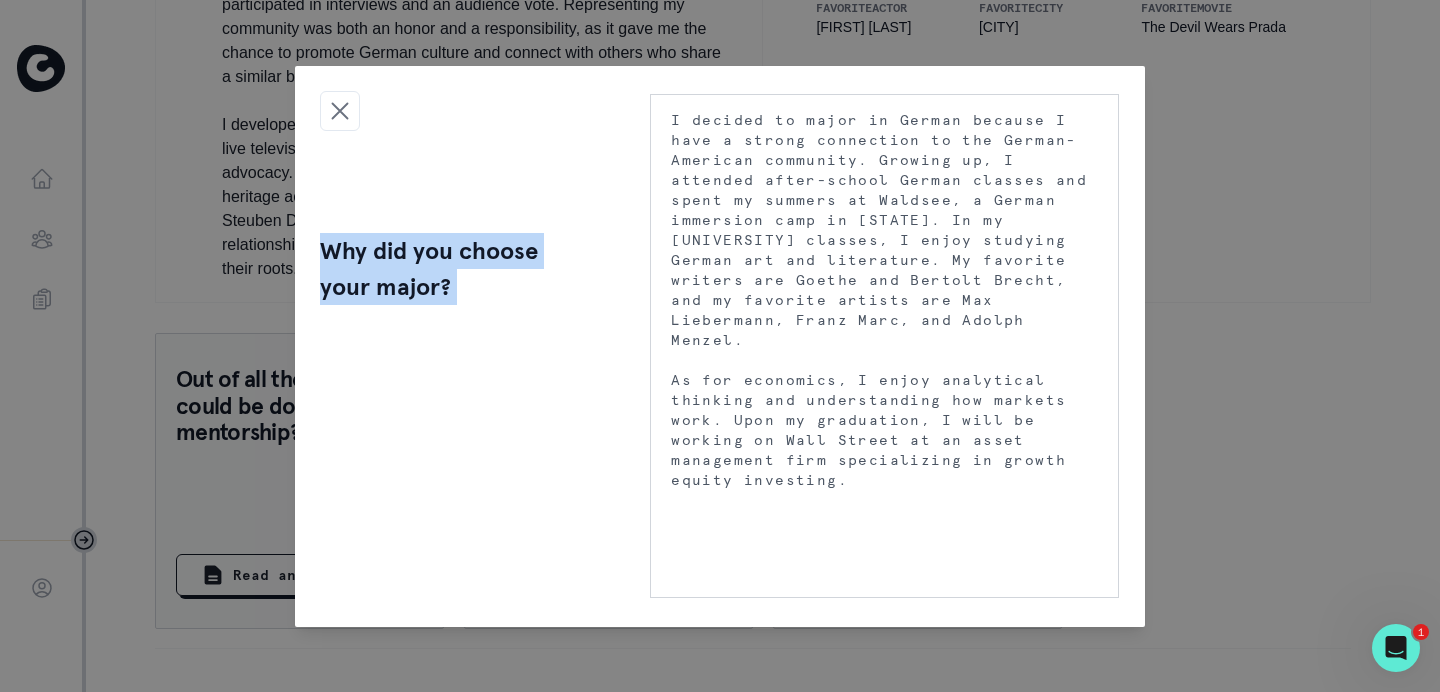 click on "Why did you choose your major?" at bounding box center (455, 269) 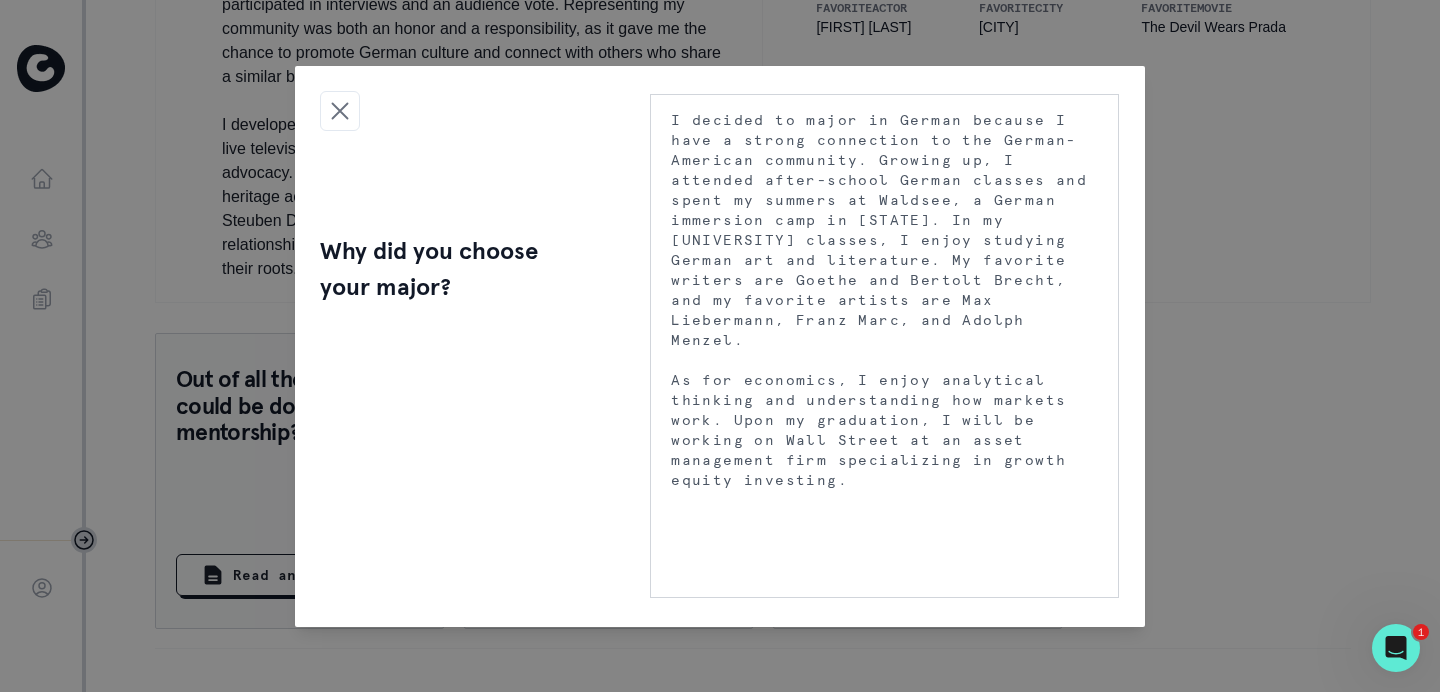 click on "I decided to major in German because I have a strong connection to the German-American community. Growing up, I attended after-school German classes and spent my summers at Waldsee, a German immersion camp in [STATE]. In my [UNIVERSITY] classes, I enjoy studying German art and literature. My favorite writers are Goethe and Bertolt Brecht, and my favorite artists are Max Liebermann, Franz Marc, and Adolph Menzel." at bounding box center [884, 230] 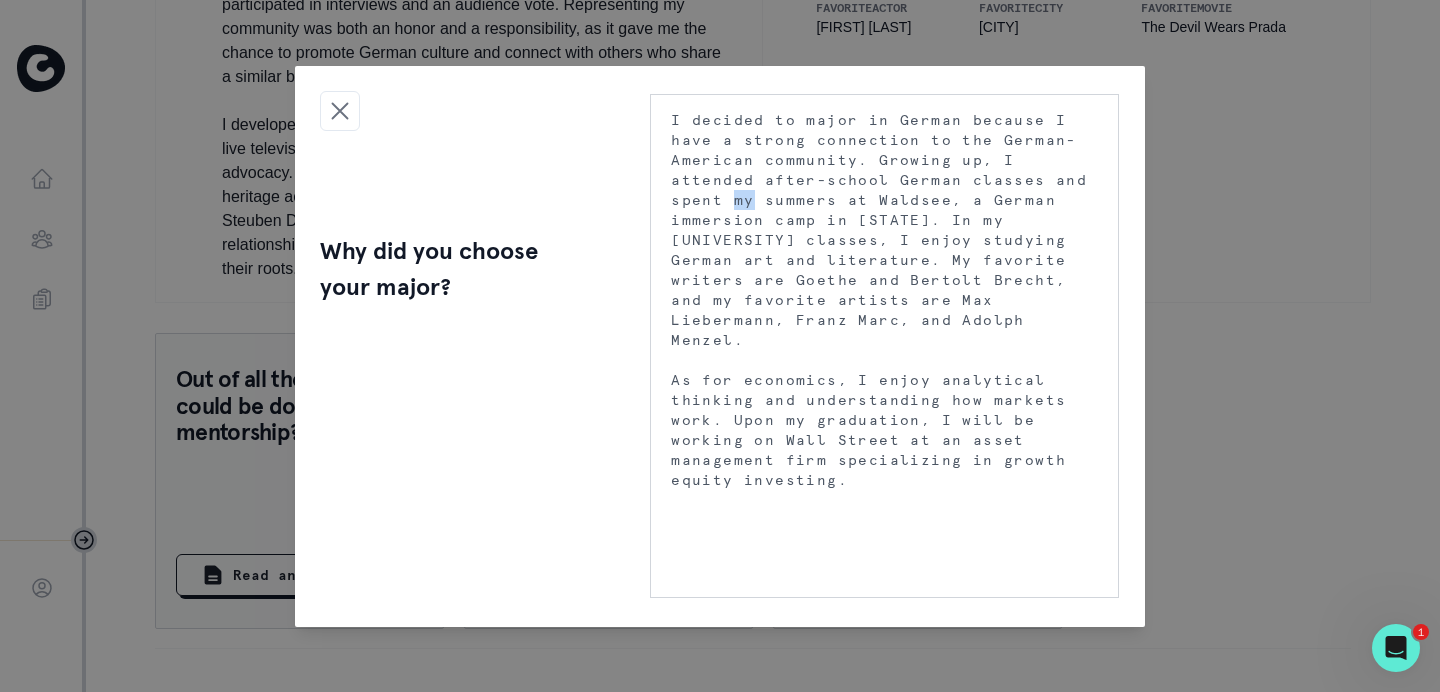 click on "I decided to major in German because I have a strong connection to the German-American community. Growing up, I attended after-school German classes and spent my summers at Waldsee, a German immersion camp in [STATE]. In my [UNIVERSITY] classes, I enjoy studying German art and literature. My favorite writers are Goethe and Bertolt Brecht, and my favorite artists are Max Liebermann, Franz Marc, and Adolph Menzel." at bounding box center [884, 230] 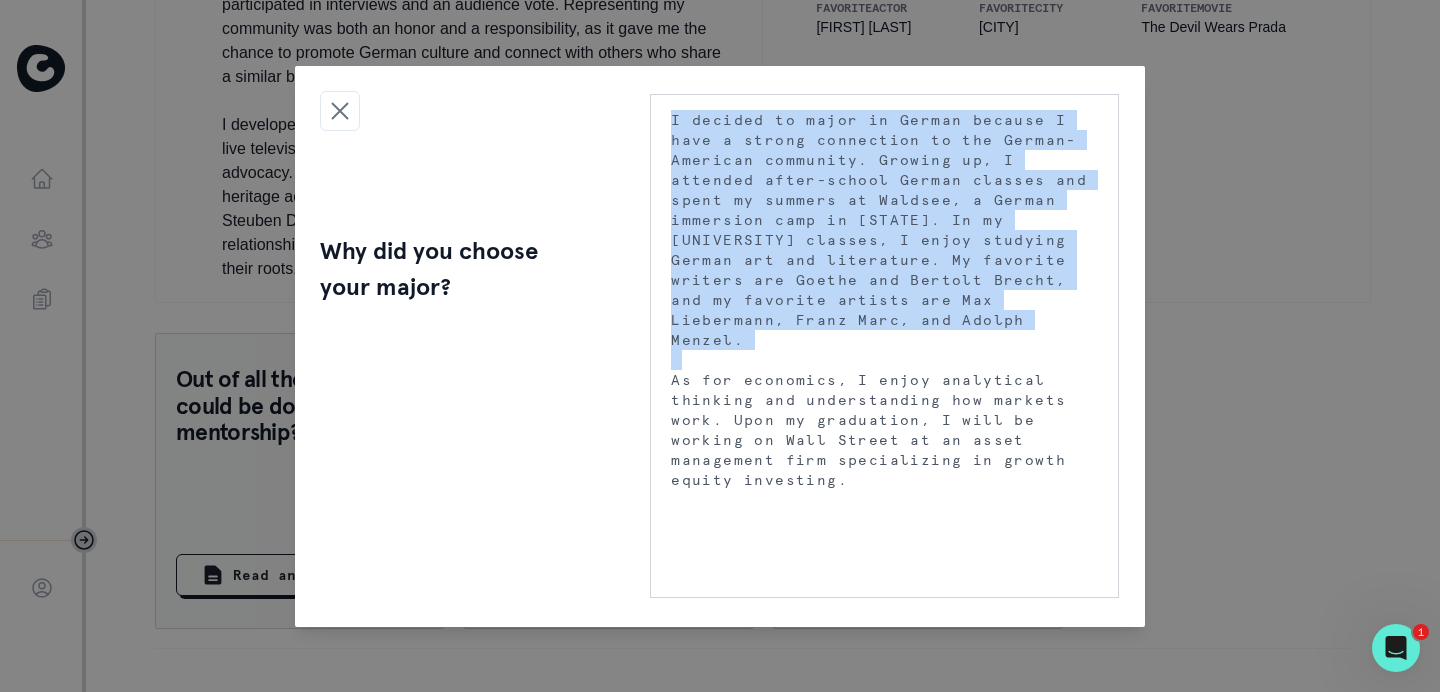 click on "I decided to major in German because I have a strong connection to the German-American community. Growing up, I attended after-school German classes and spent my summers at Waldsee, a German immersion camp in [STATE]. In my [UNIVERSITY] classes, I enjoy studying German art and literature. My favorite writers are Goethe and Bertolt Brecht, and my favorite artists are Max Liebermann, Franz Marc, and Adolph Menzel." at bounding box center (884, 230) 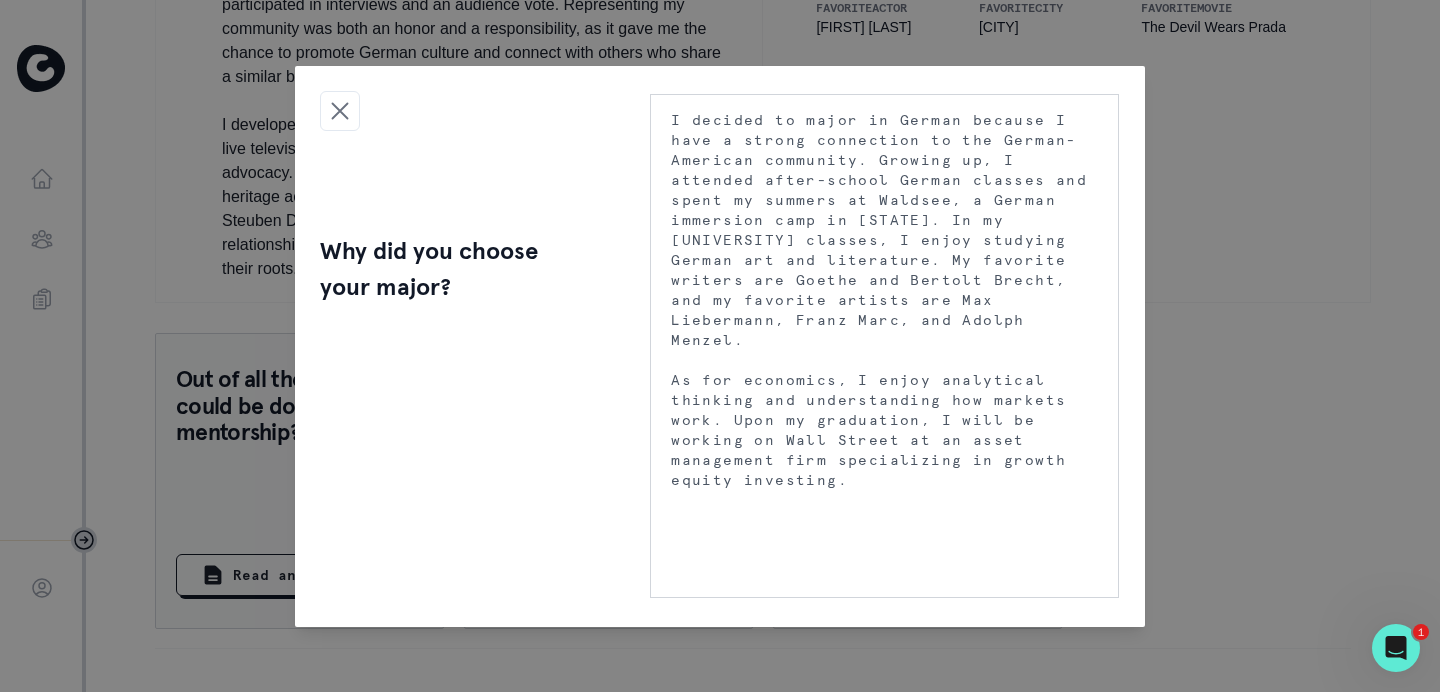 click on "I decided to major in German because I have a strong connection to the German-American community. Growing up, I attended after-school German classes and spent my summers at Waldsee, a German immersion camp in [STATE]. In my [UNIVERSITY] classes, I enjoy studying German art and literature. My favorite writers are Goethe and Bertolt Brecht, and my favorite artists are Max Liebermann, Franz Marc, and Adolph Menzel." at bounding box center (884, 230) 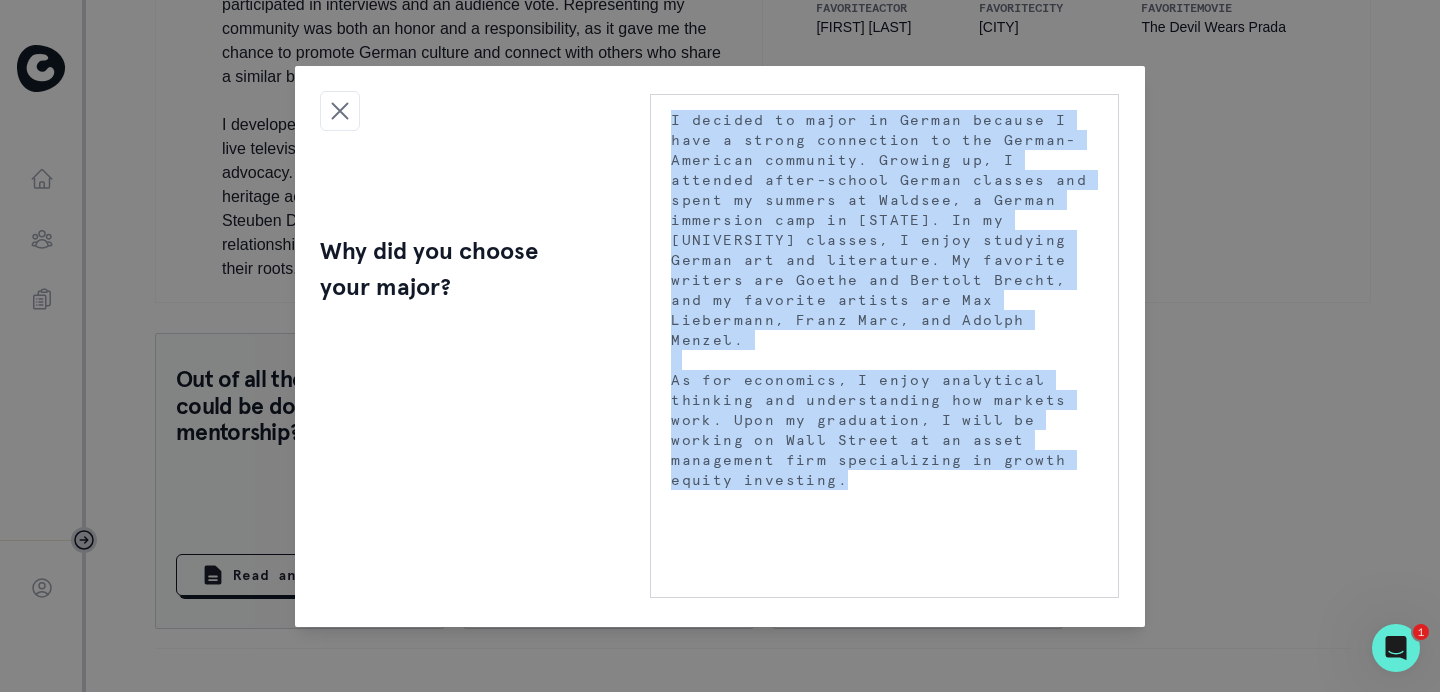 drag, startPoint x: 671, startPoint y: 125, endPoint x: 840, endPoint y: 541, distance: 449.01782 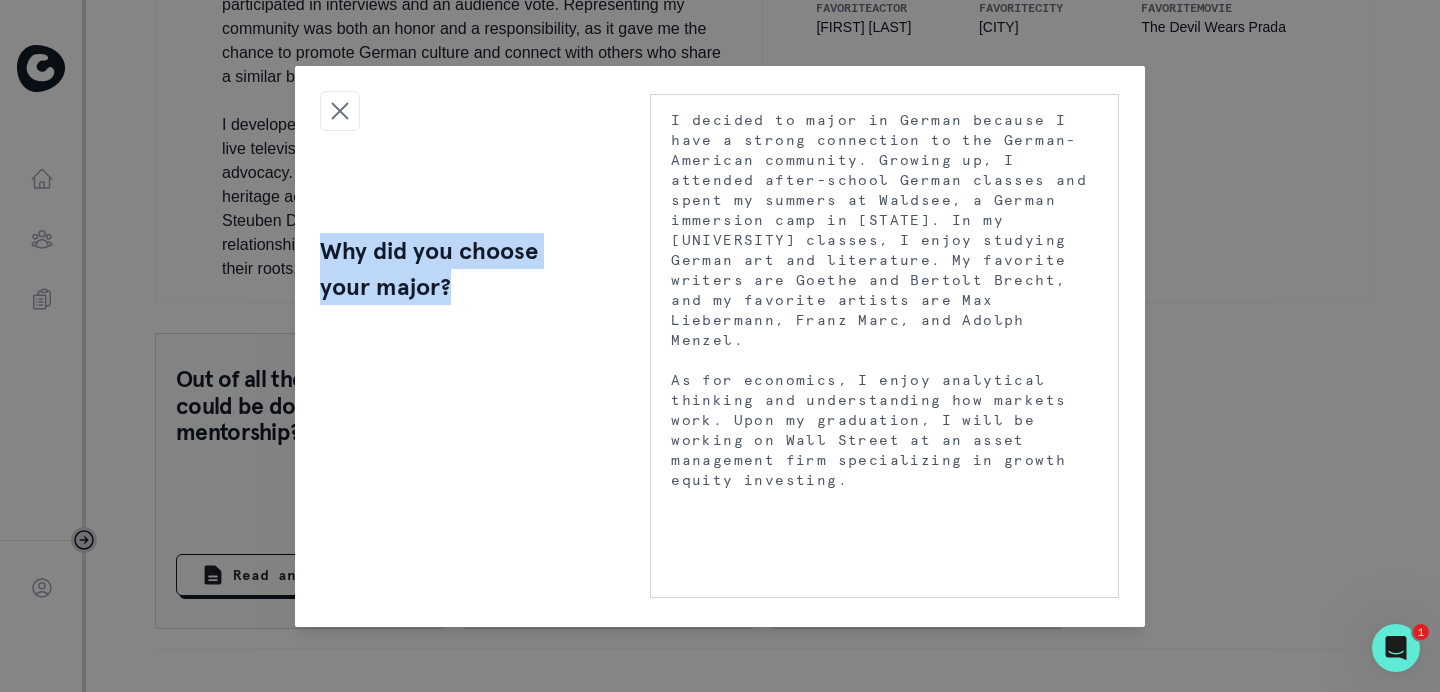 drag, startPoint x: 538, startPoint y: 322, endPoint x: 431, endPoint y: 200, distance: 162.27446 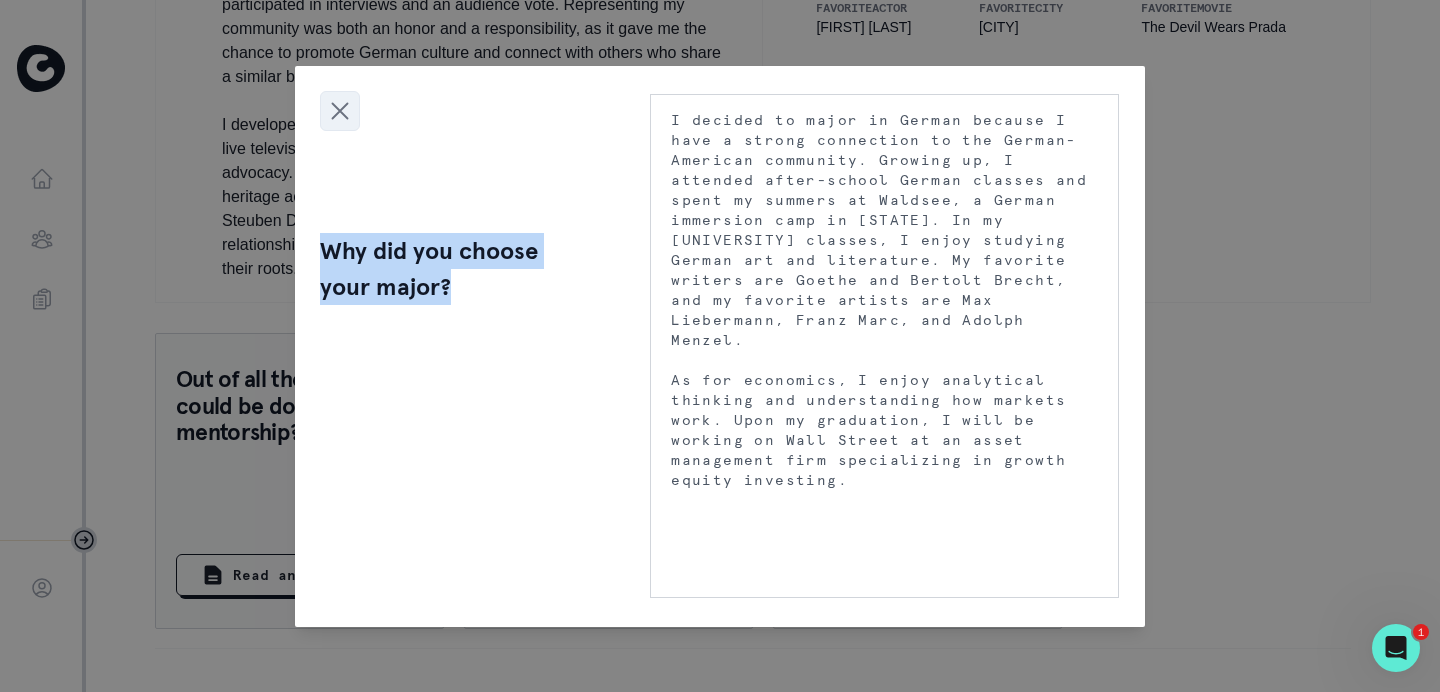 click at bounding box center [340, 111] 